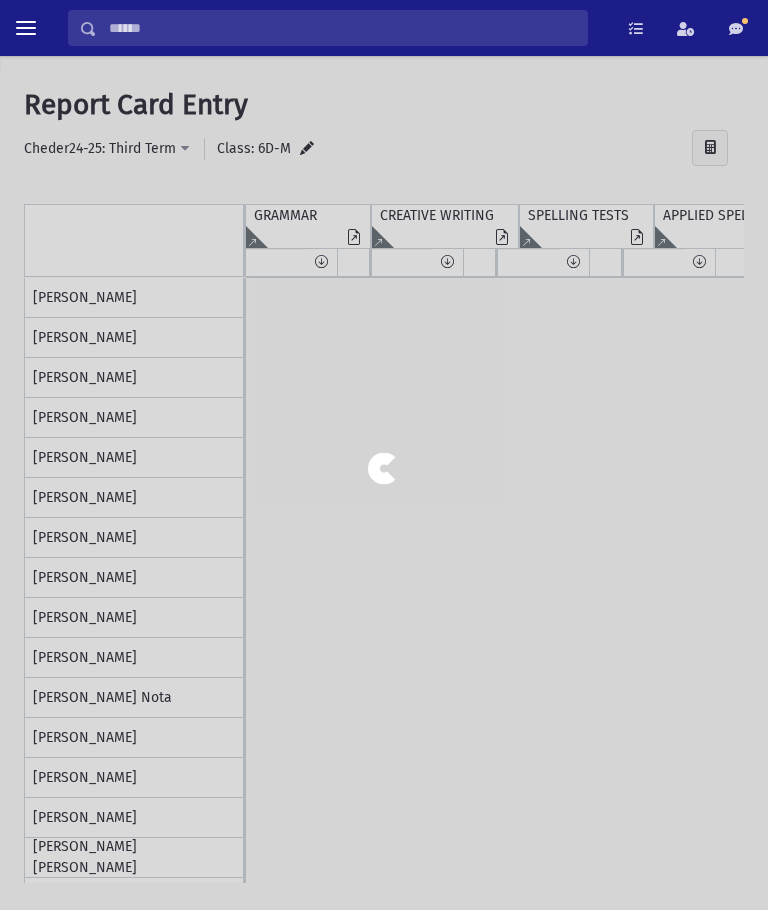 scroll, scrollTop: 0, scrollLeft: 0, axis: both 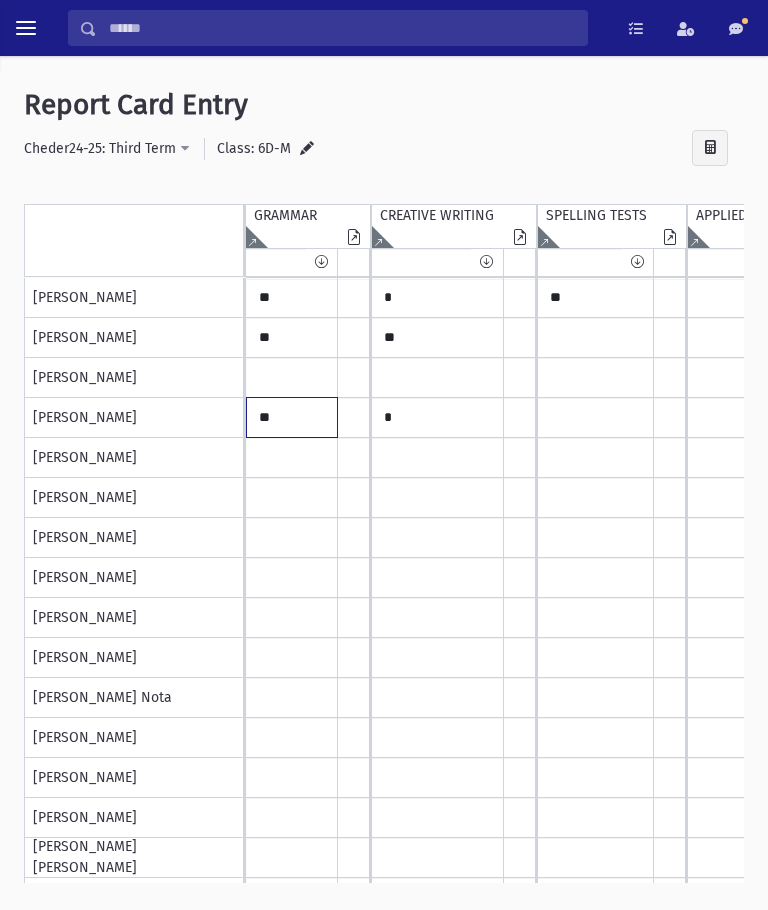 click on "**" at bounding box center (292, 298) 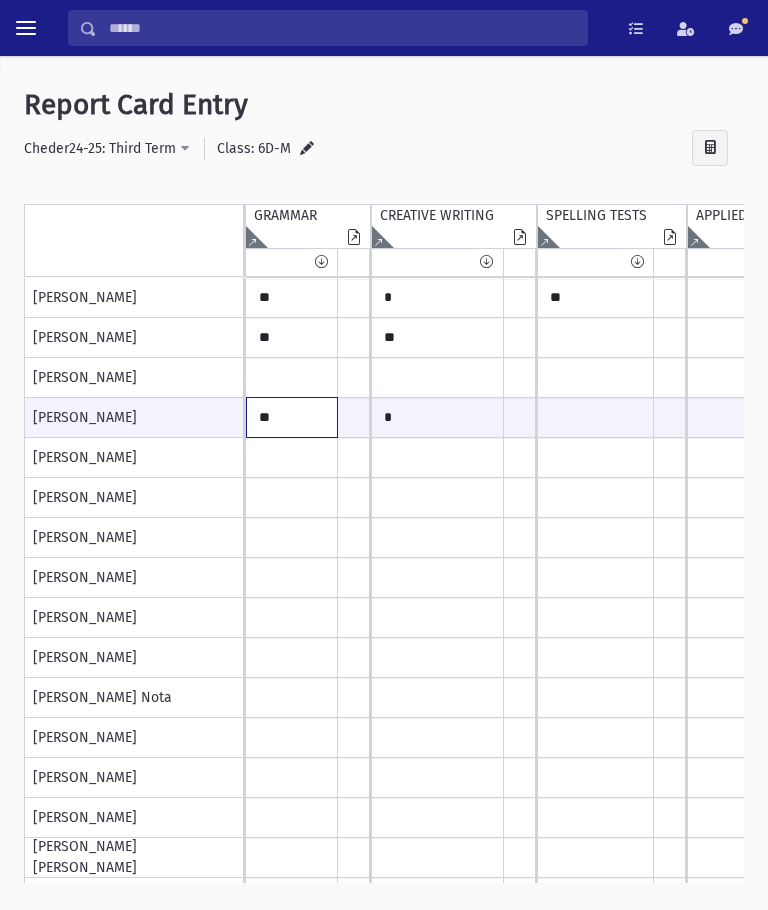 click on "**" at bounding box center (292, 417) 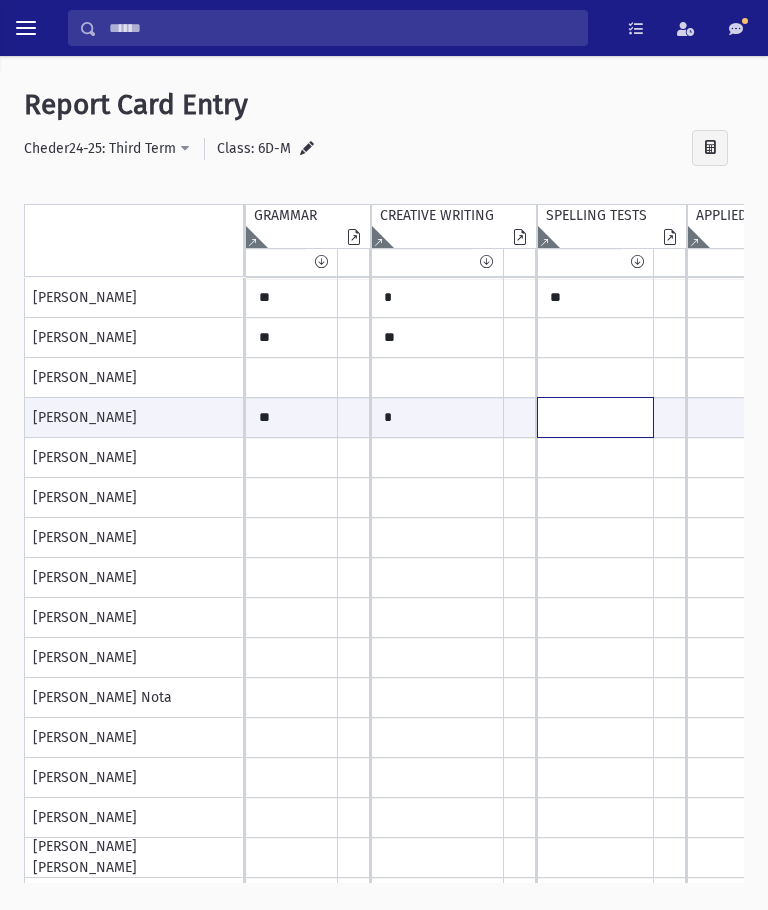 click at bounding box center [292, 417] 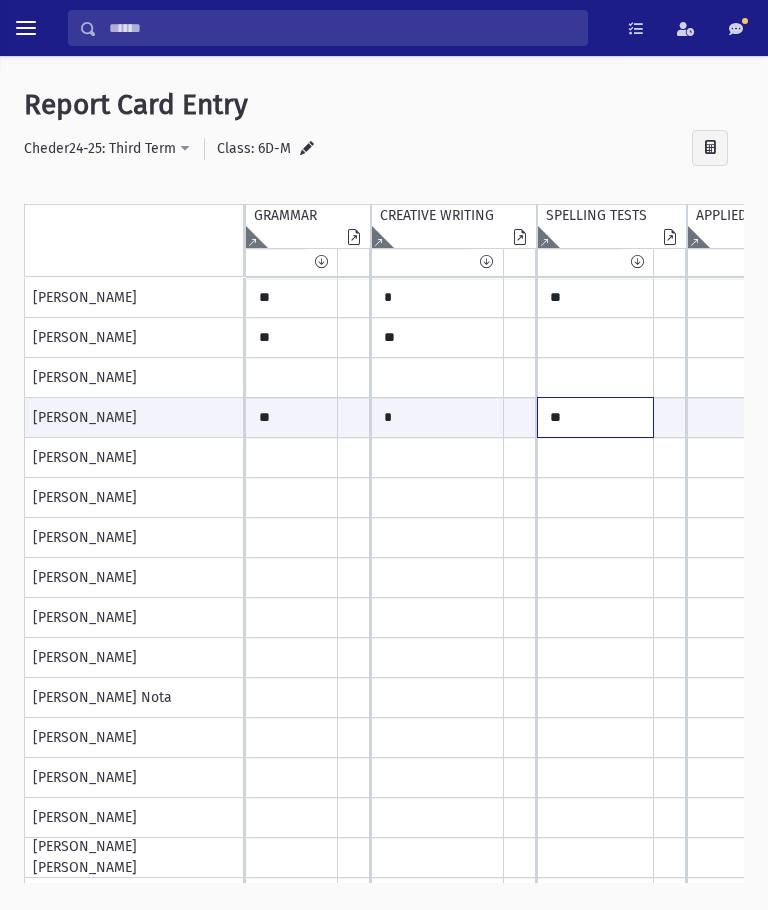 scroll, scrollTop: 7, scrollLeft: 24, axis: both 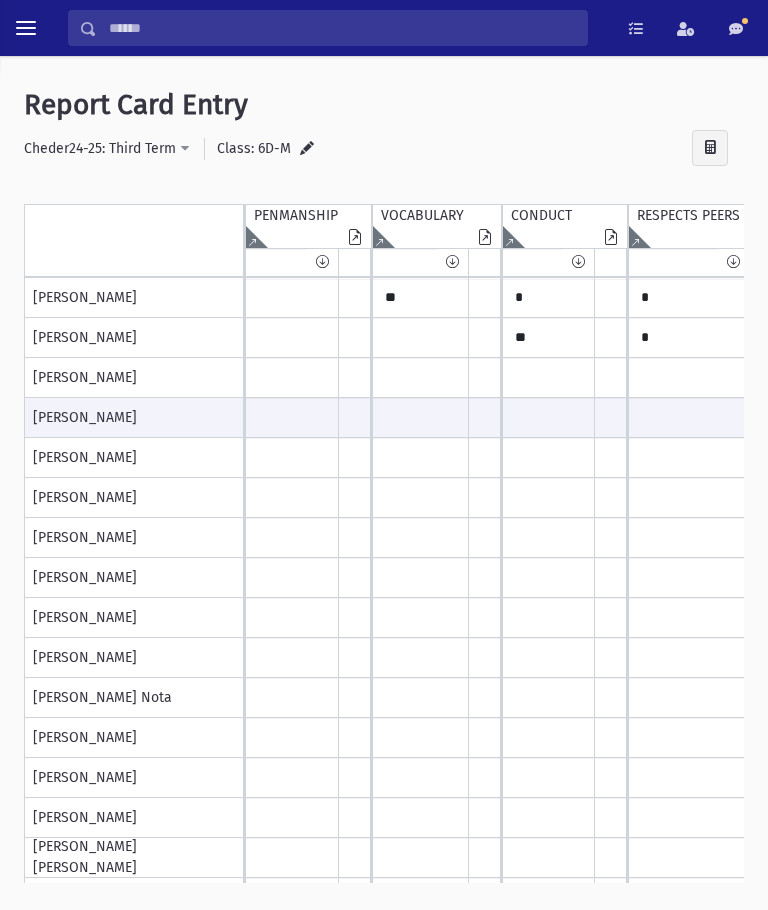 type on "**" 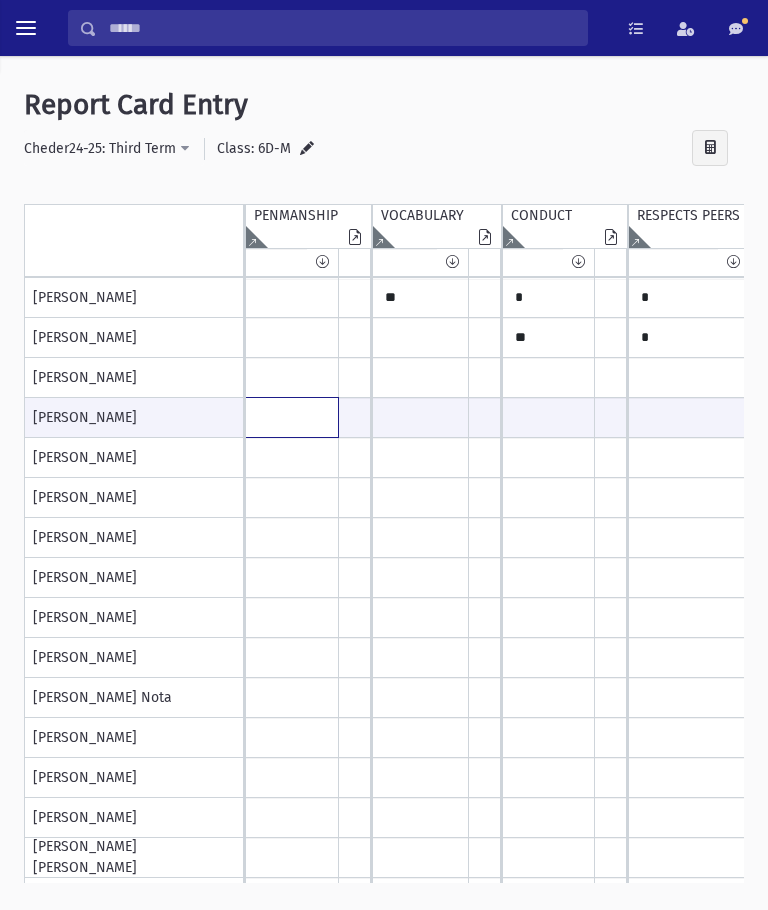 click at bounding box center [-314, 417] 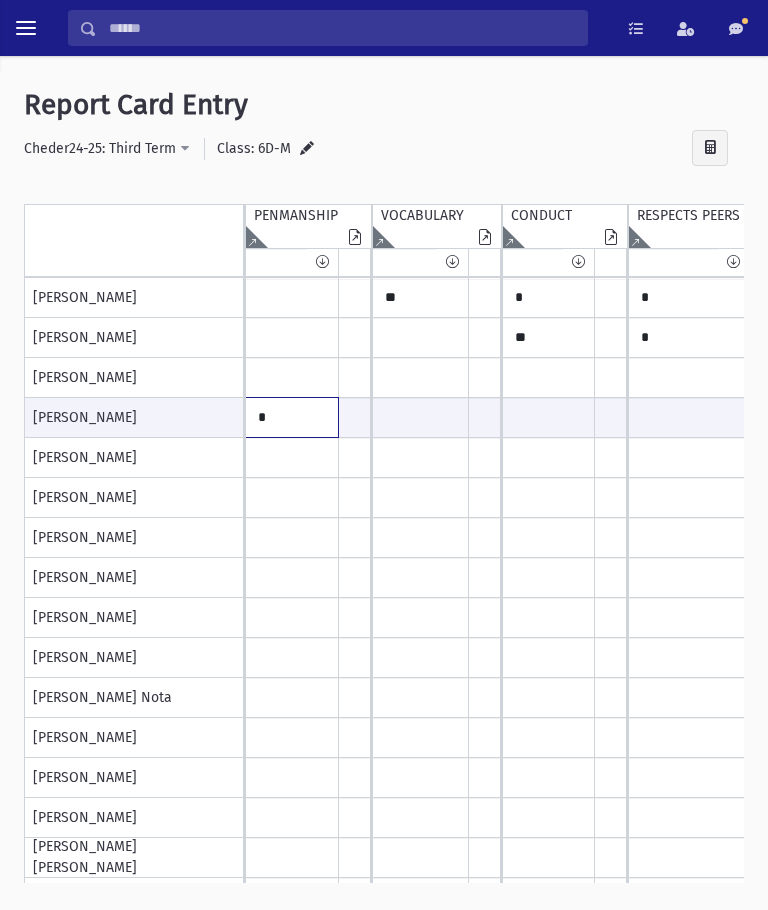 type on "*" 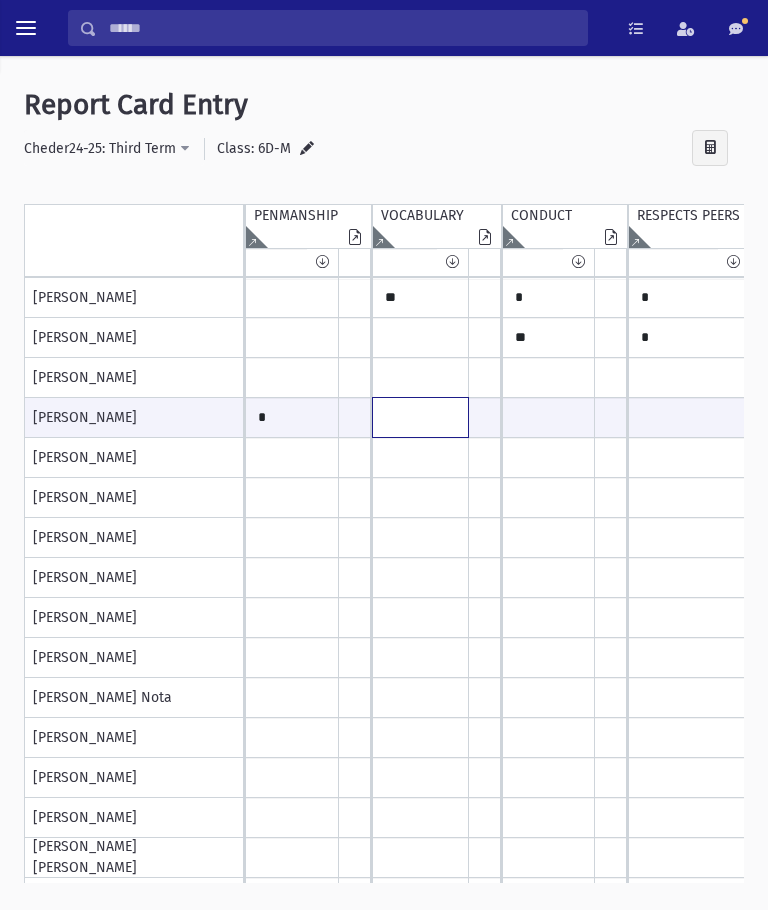 click at bounding box center [-314, 417] 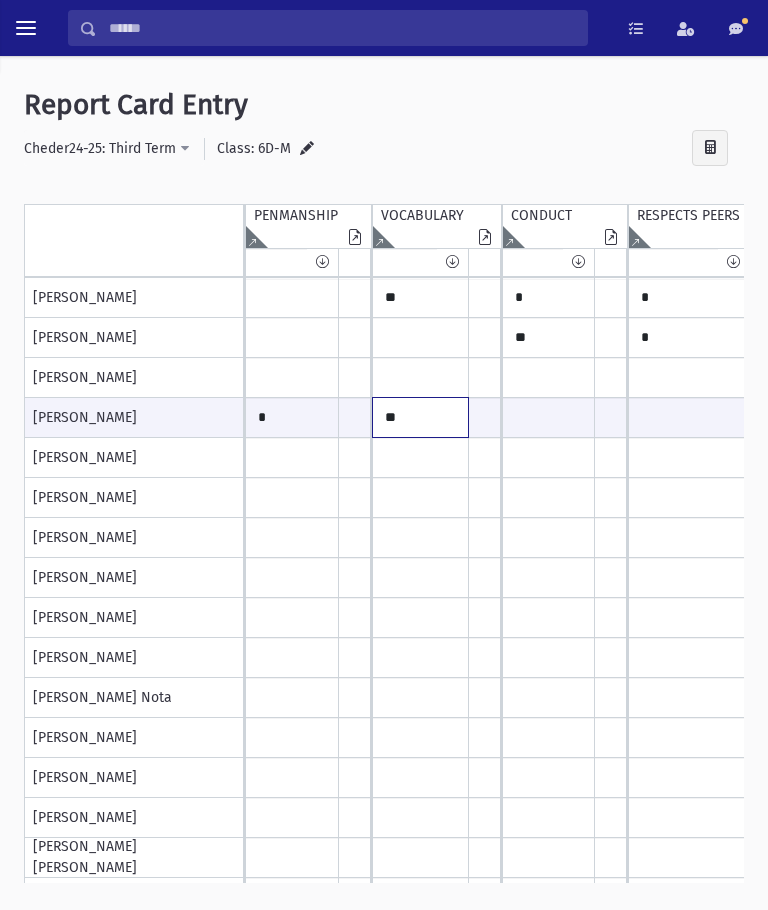type on "**" 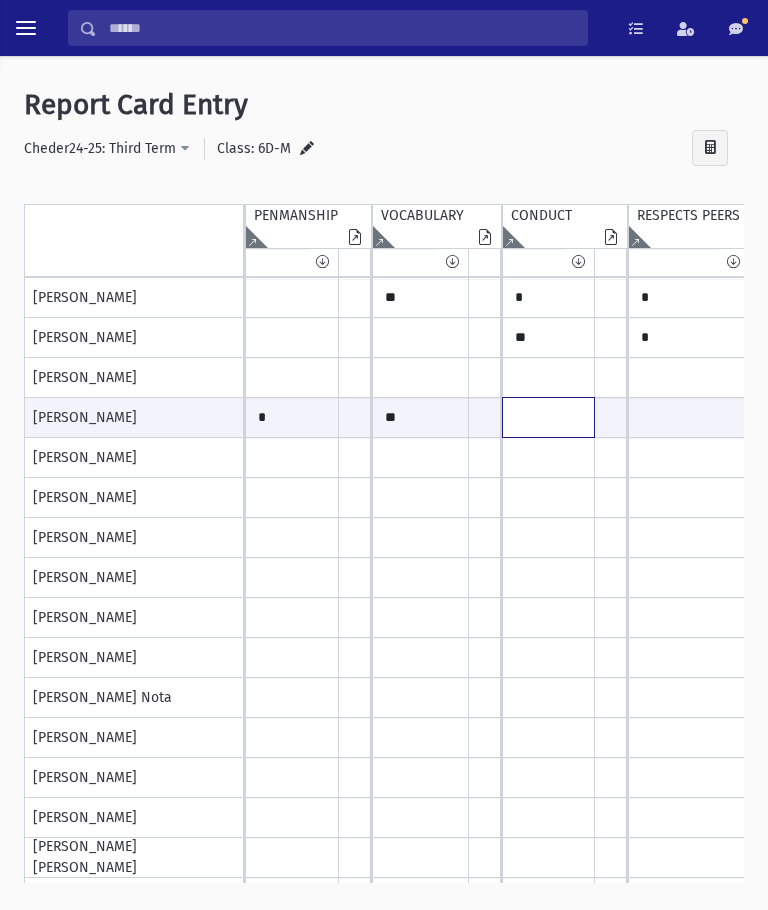 click at bounding box center [-314, 417] 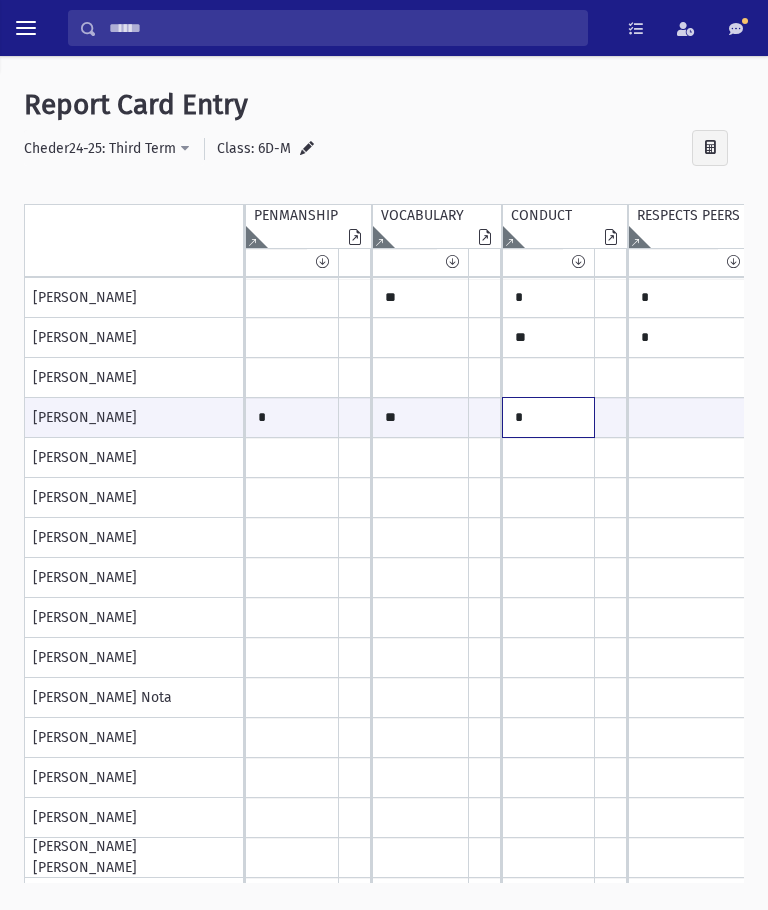 type on "*" 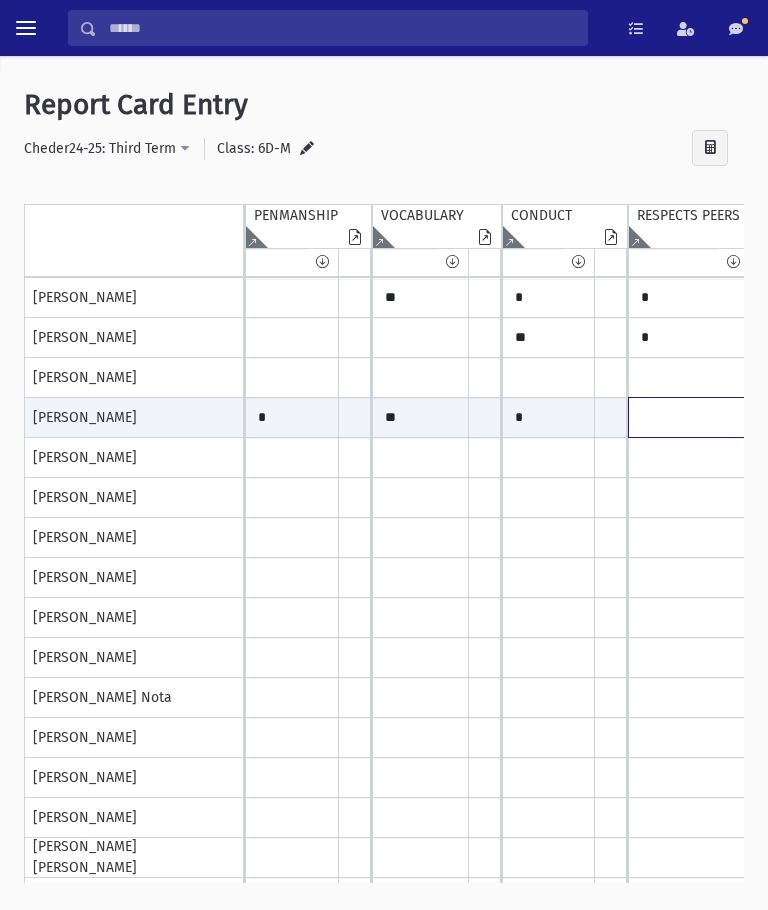 click at bounding box center (-314, 417) 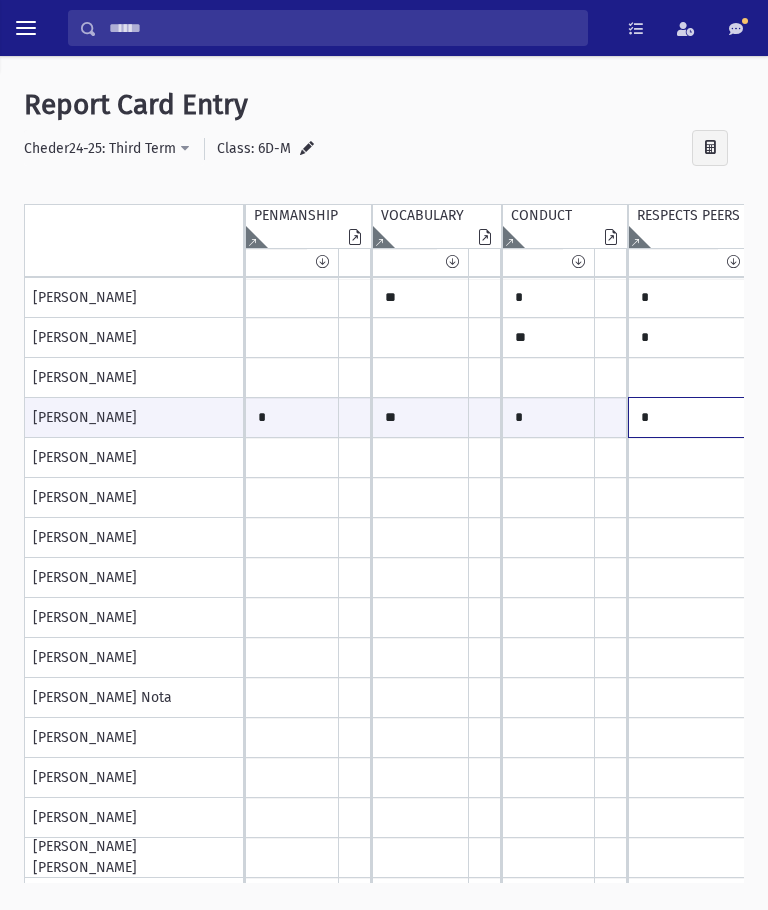 scroll, scrollTop: 5, scrollLeft: 706, axis: both 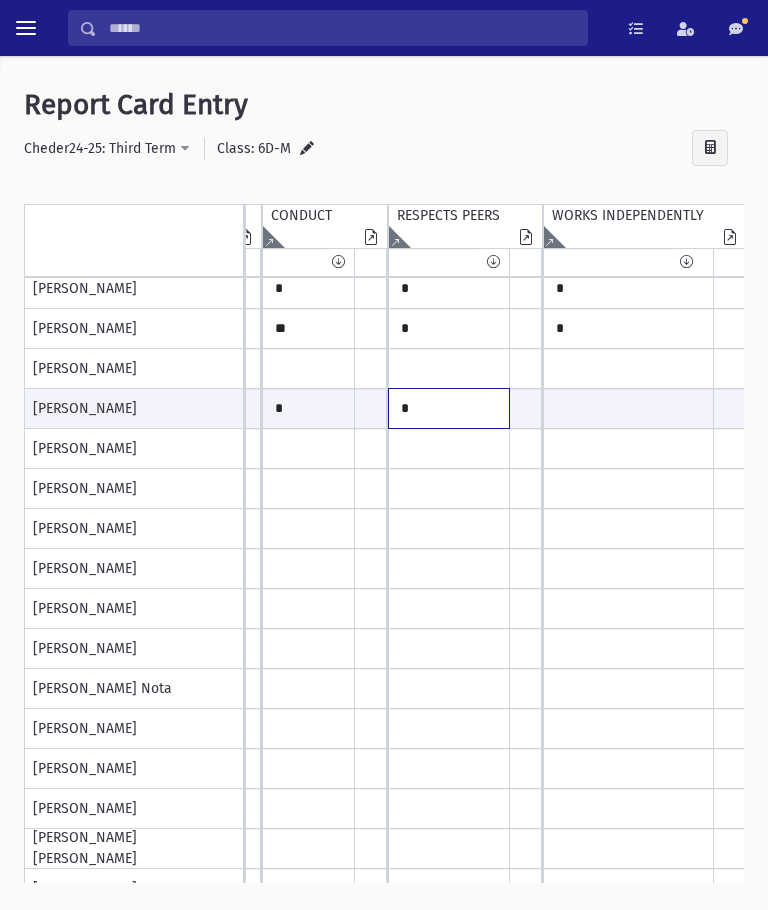 type on "*" 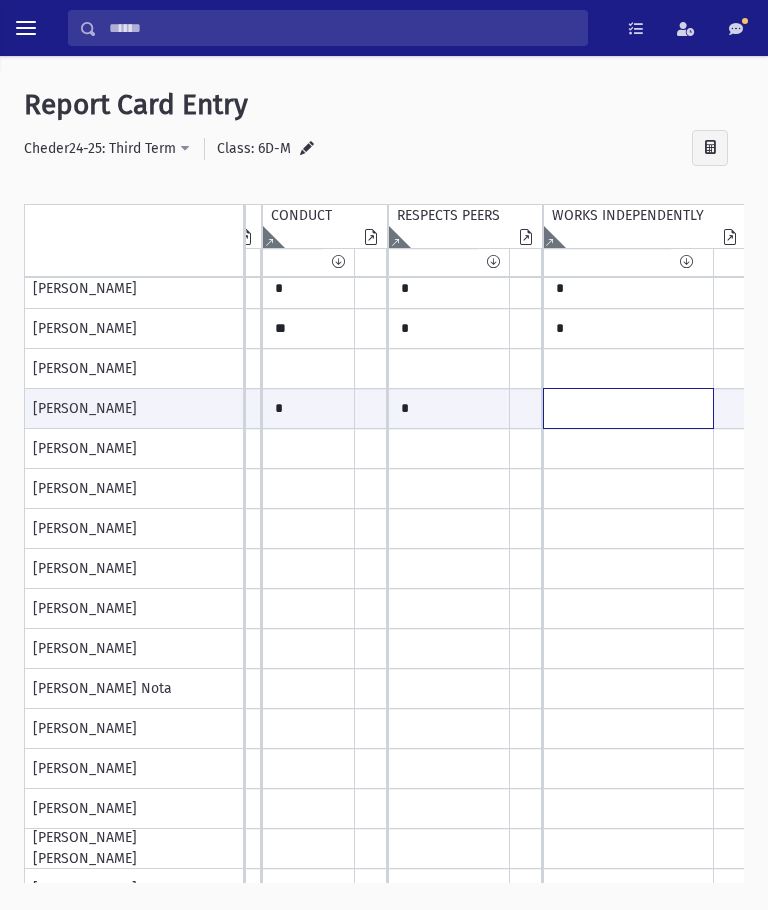 click at bounding box center [-554, 408] 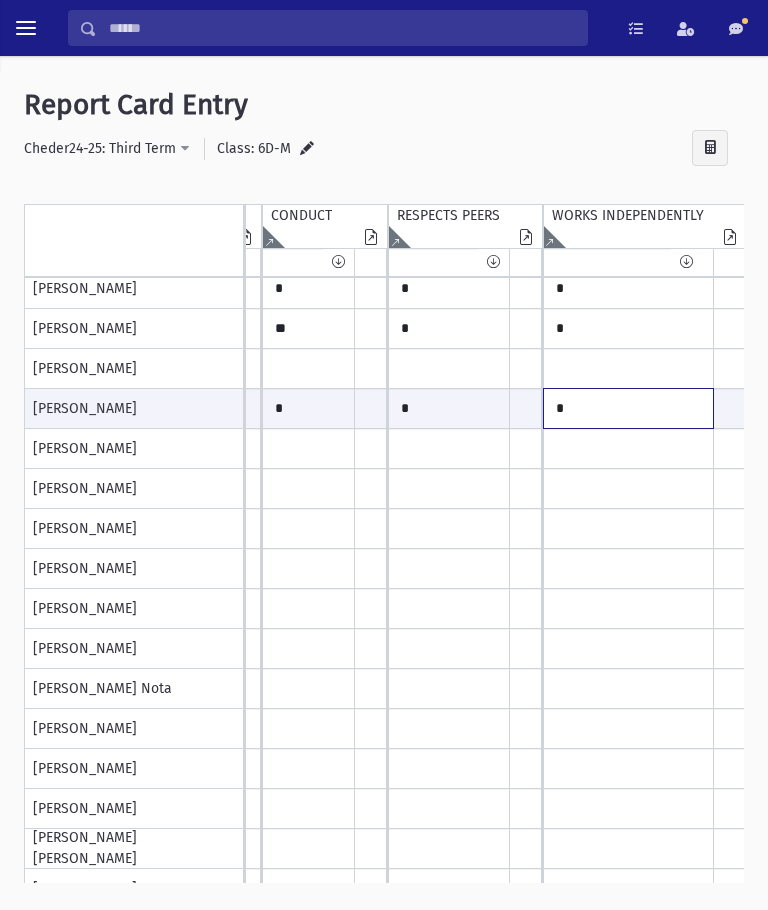type on "*" 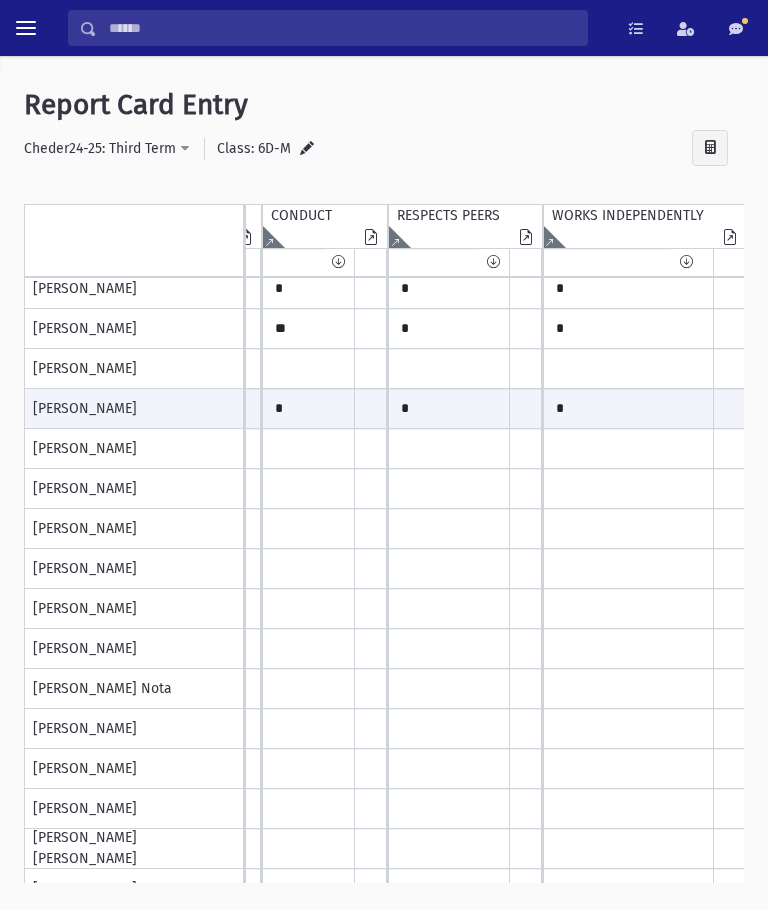 click on "**********" at bounding box center (384, 498) 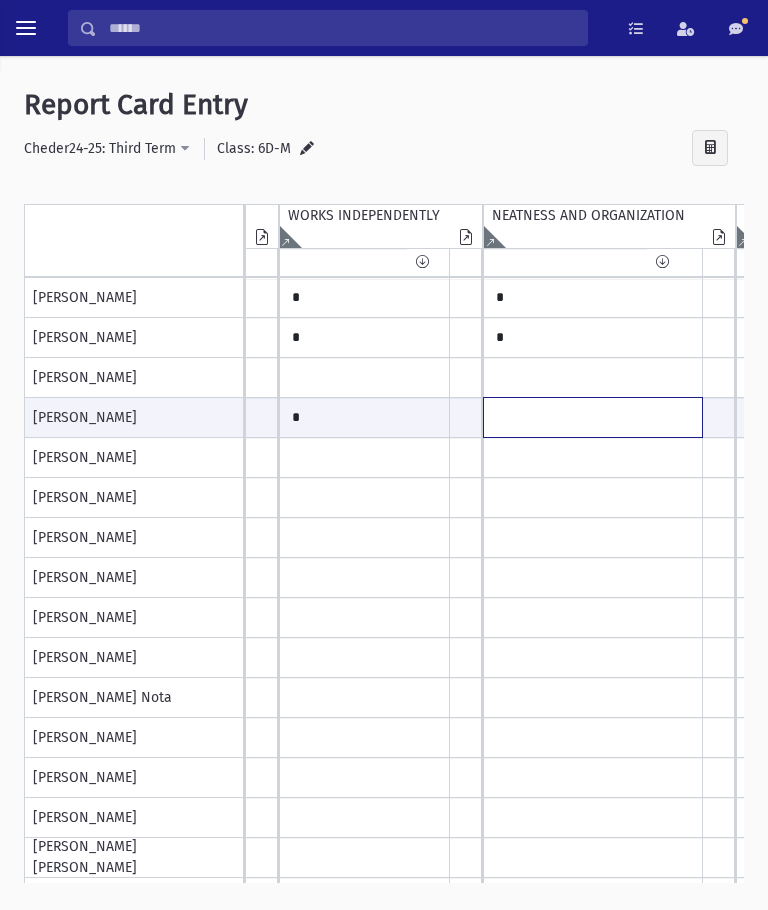 click at bounding box center (-818, 417) 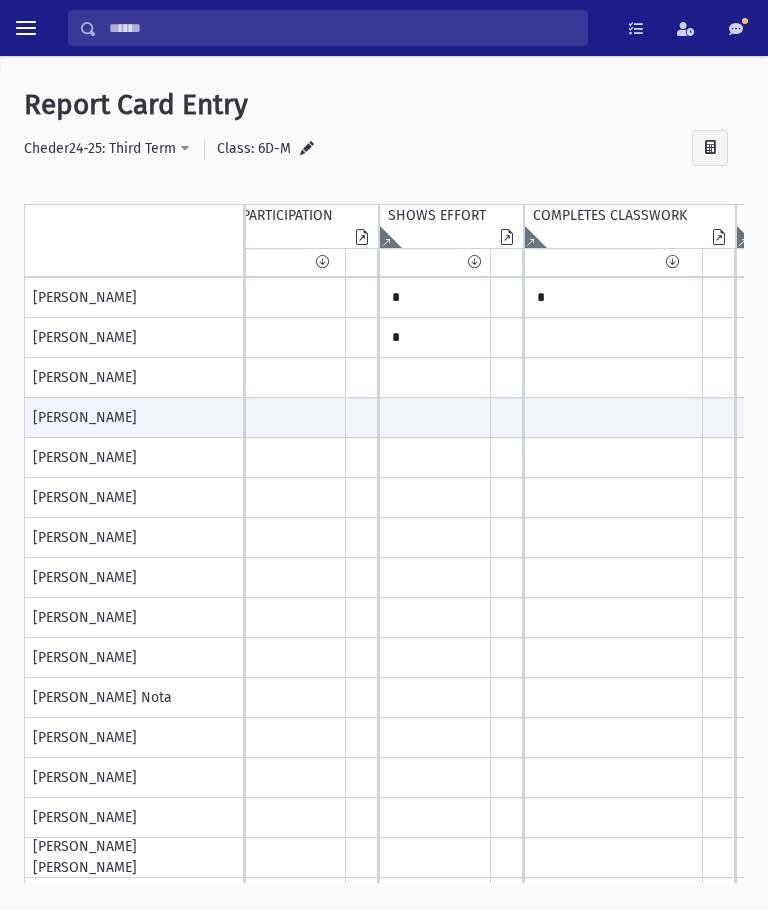 type on "*" 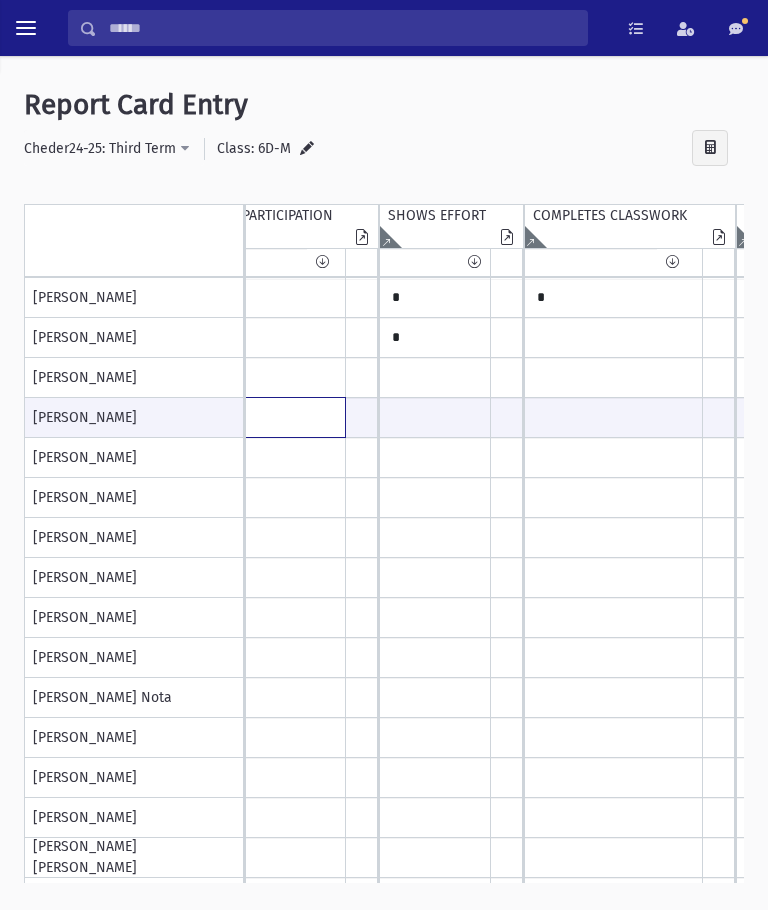 click at bounding box center [-1364, 417] 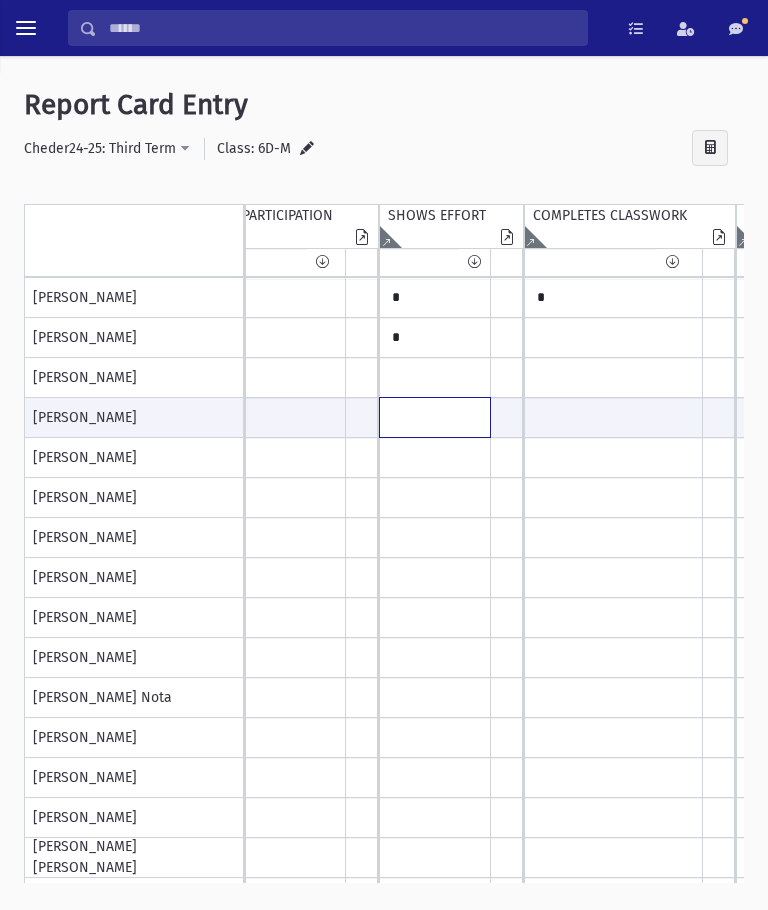 click at bounding box center [-1364, 417] 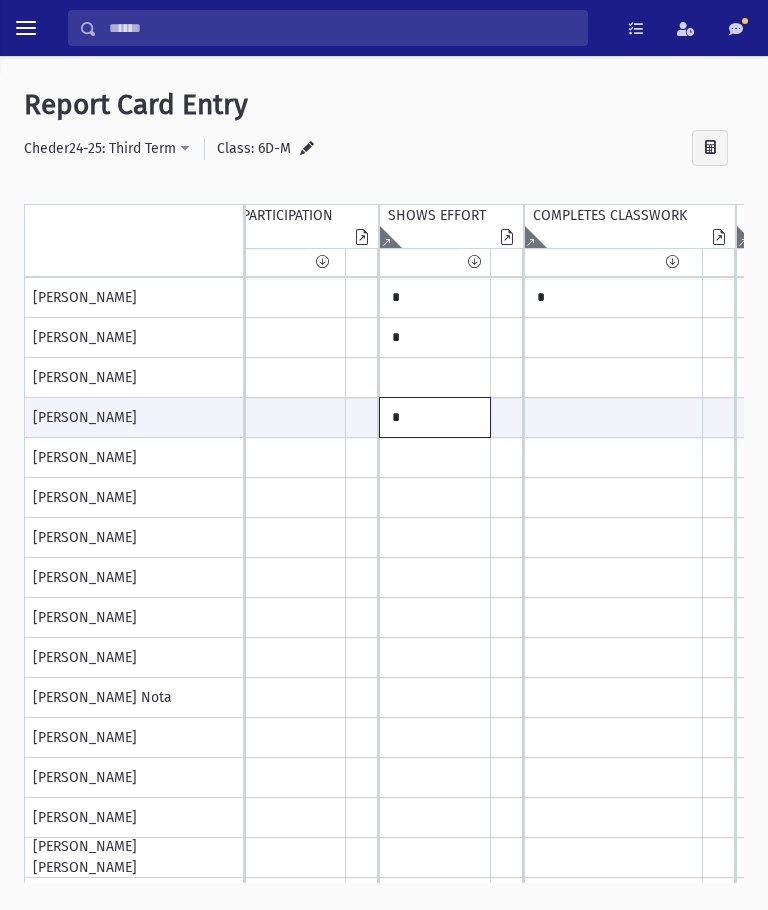 type on "*" 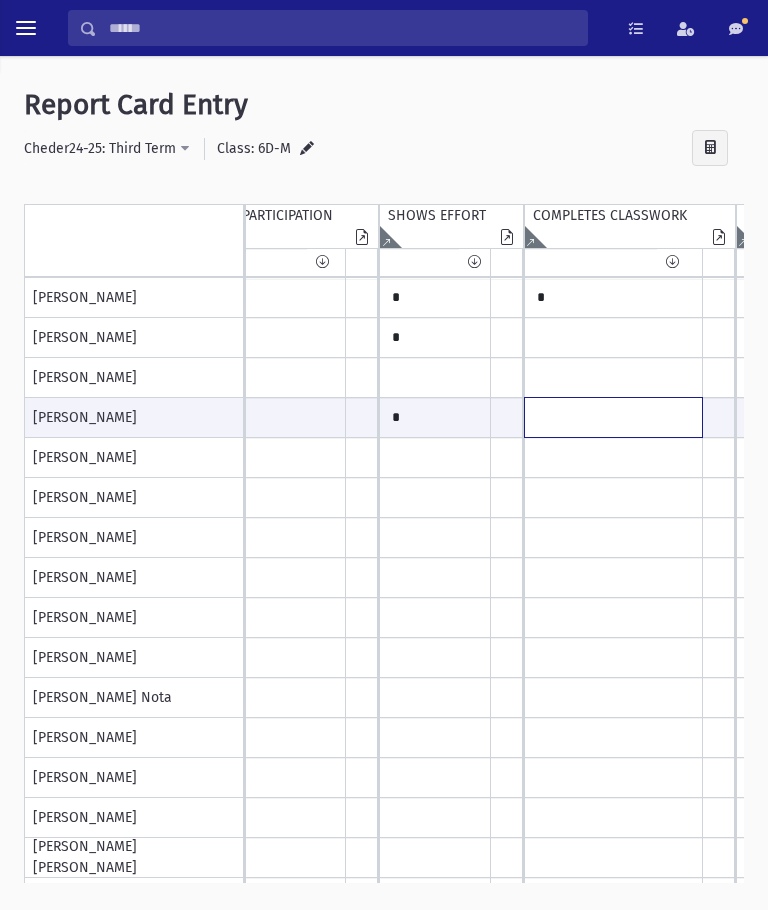 click at bounding box center [-1364, 417] 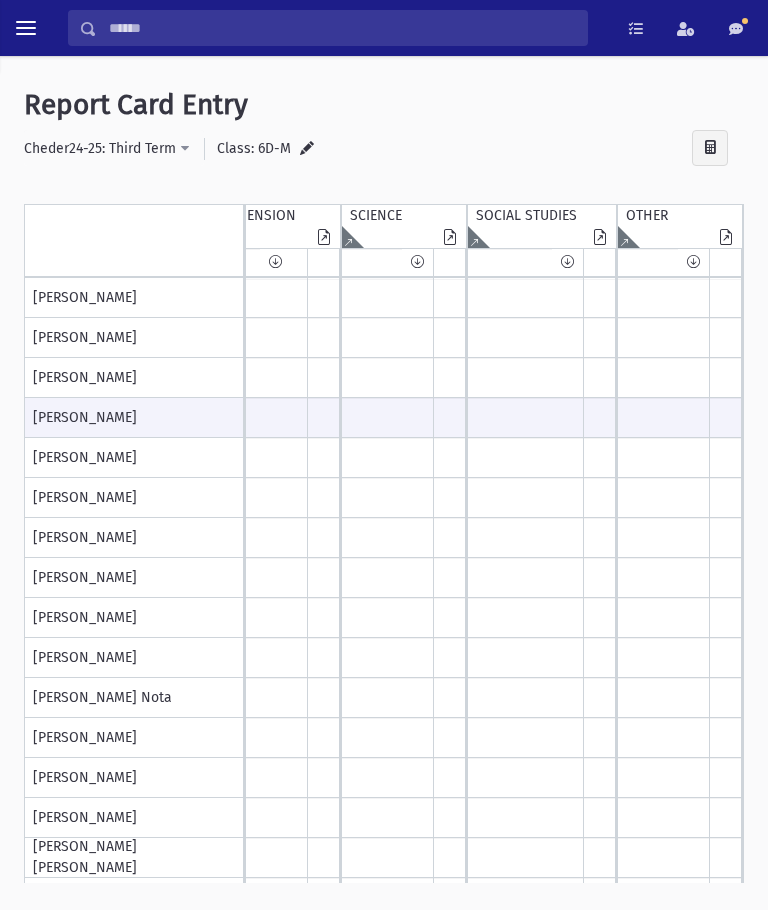 type on "*" 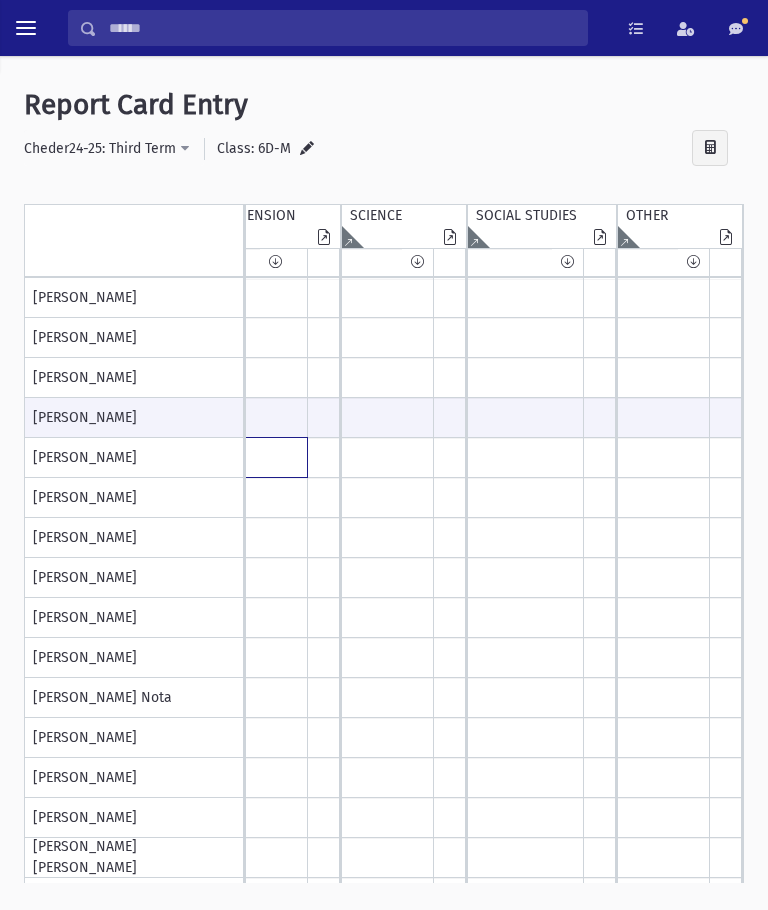 click at bounding box center [-2329, 298] 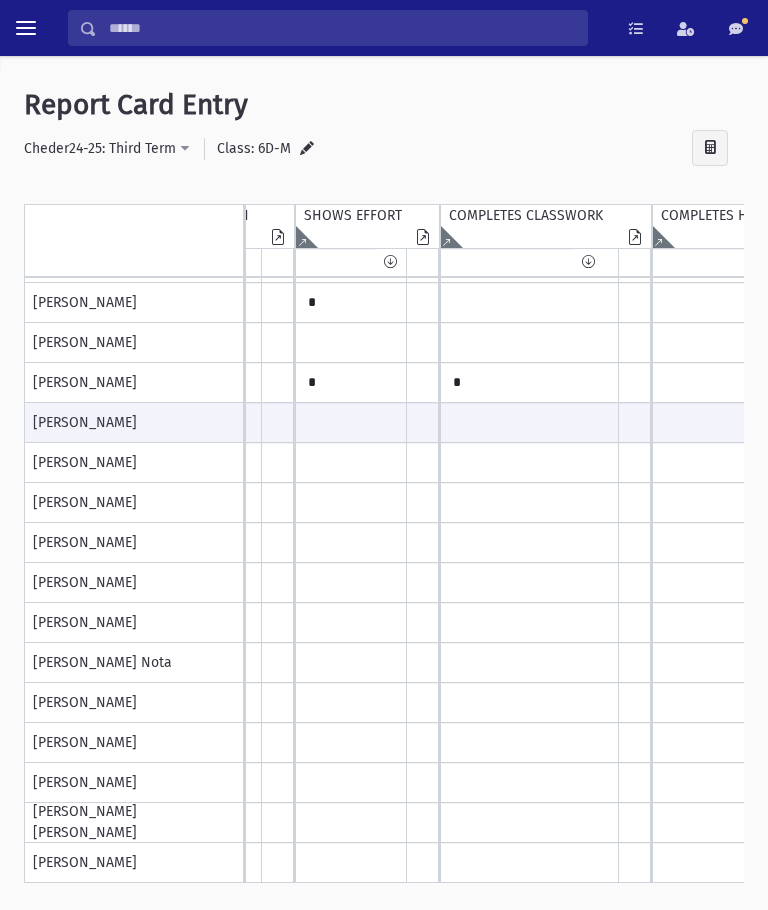 type on "*" 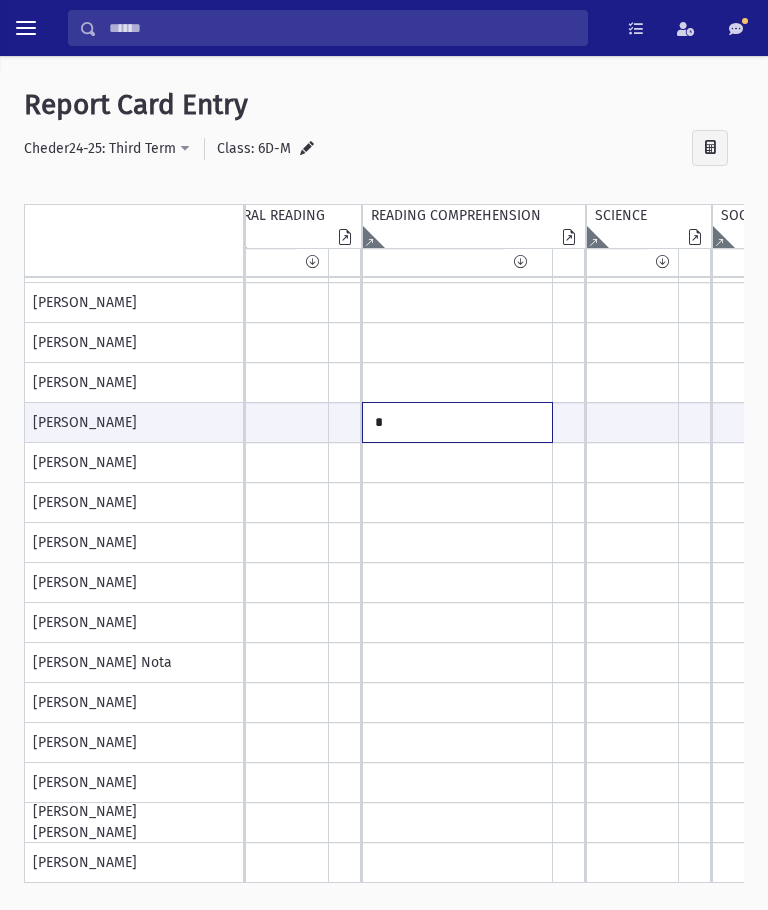 type 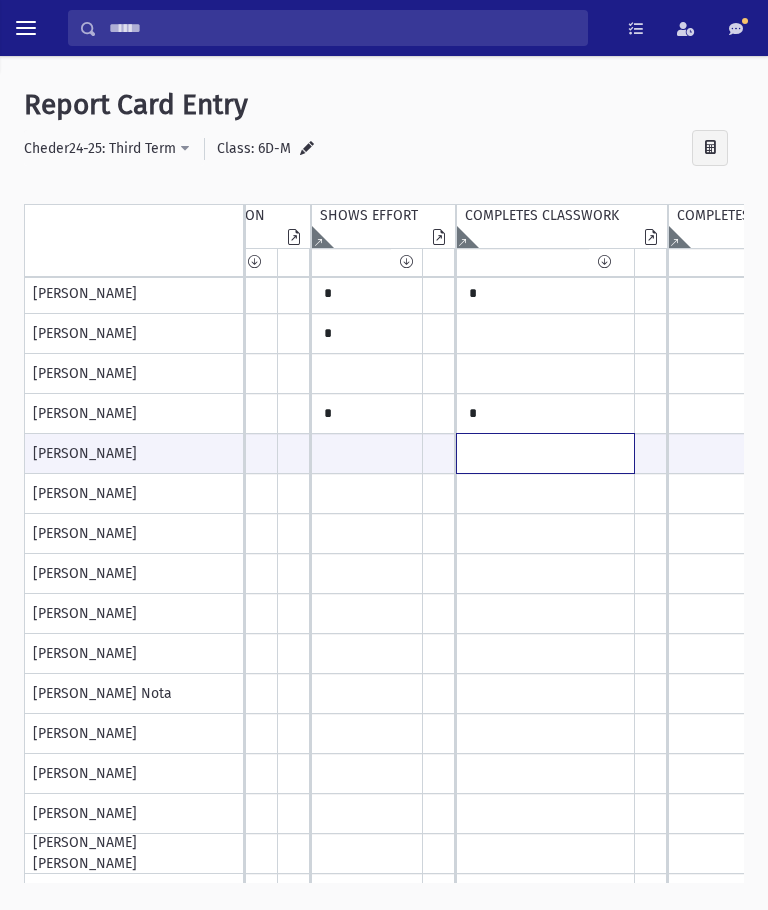 click at bounding box center (-1432, 453) 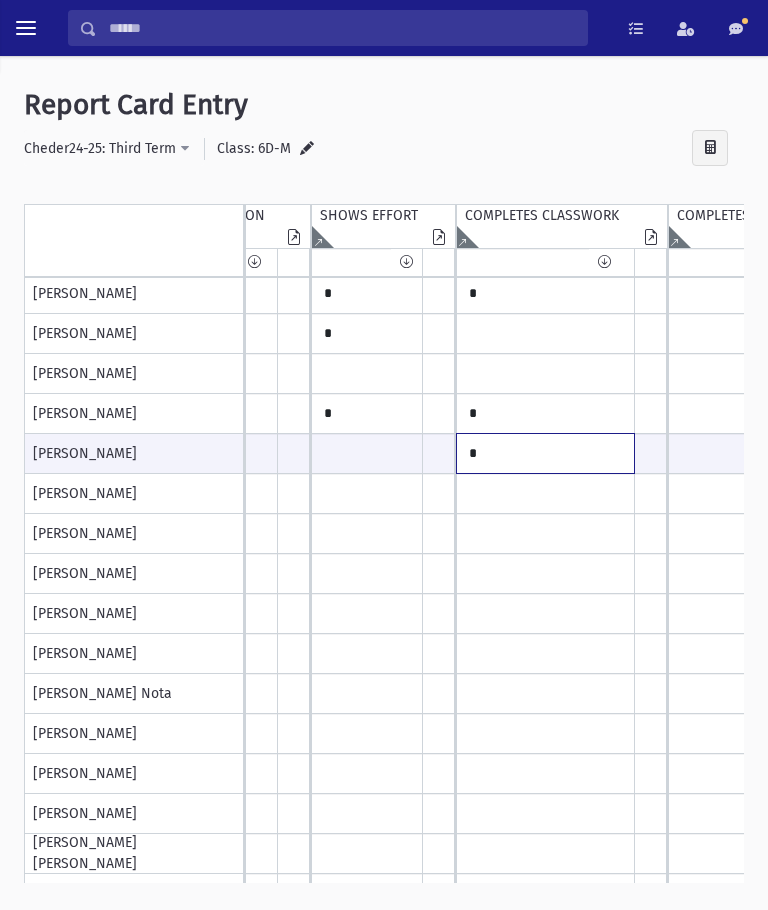 type on "*" 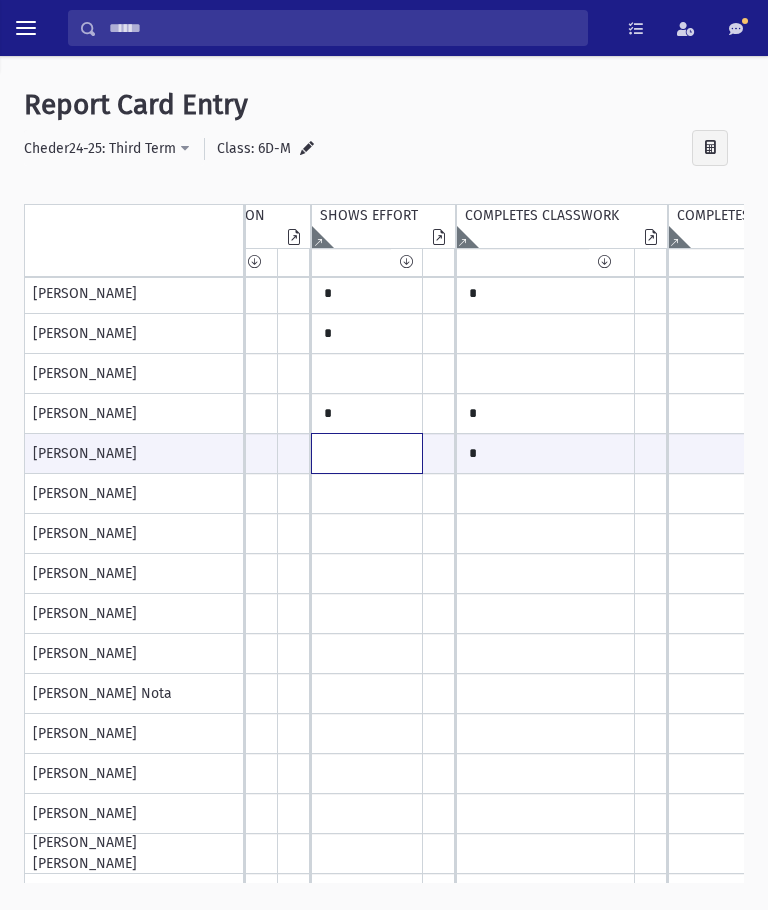 click at bounding box center (-1432, 453) 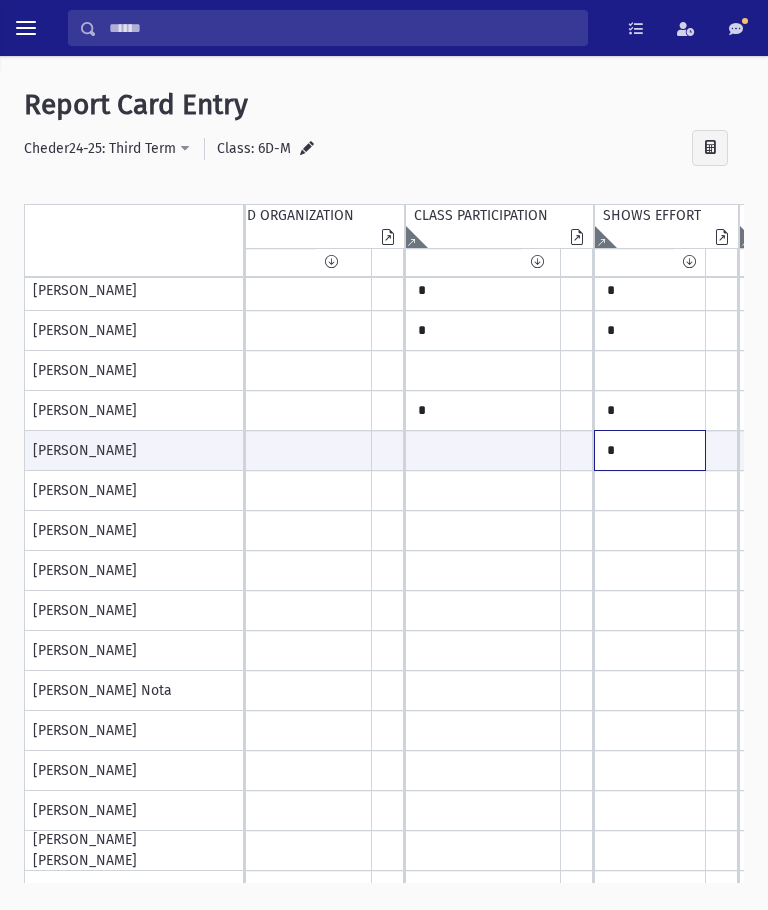 type on "*" 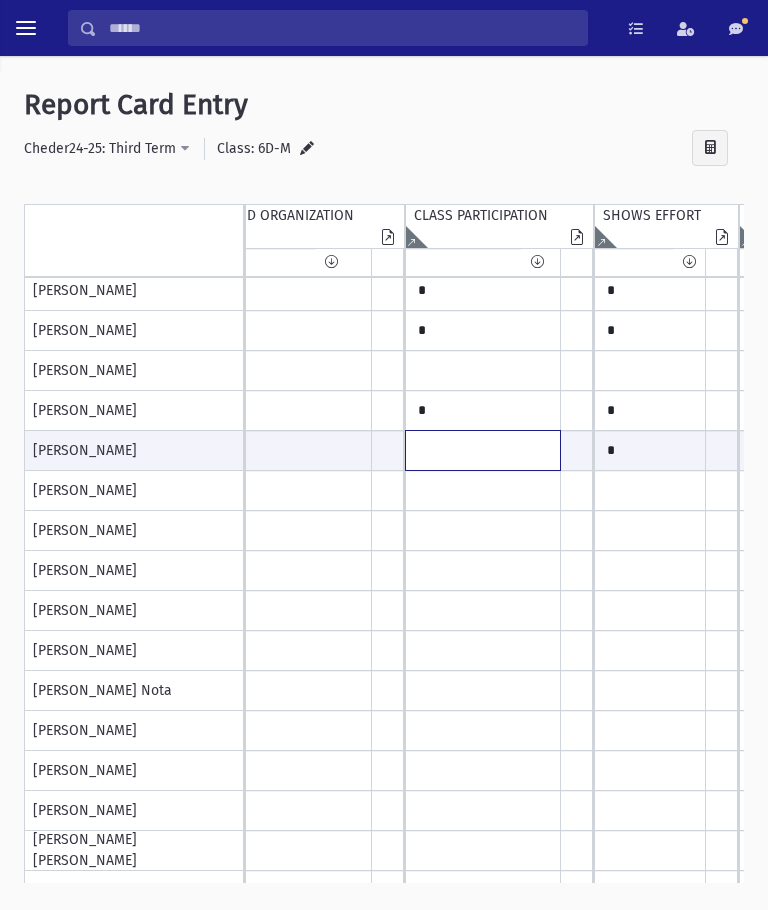 click at bounding box center [-1149, 450] 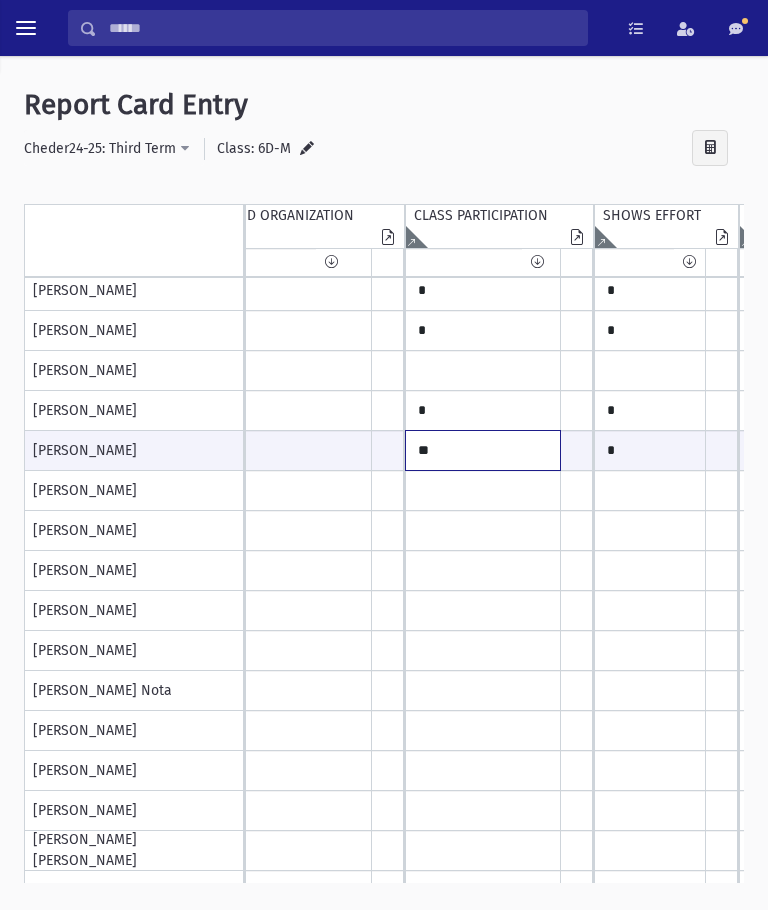 type on "**" 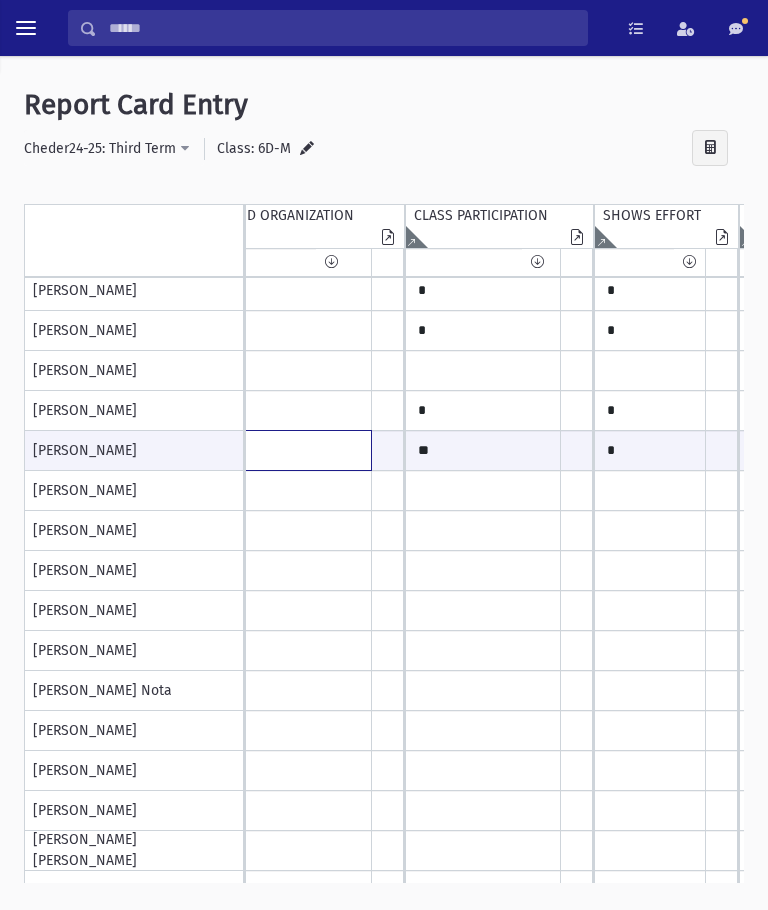 click at bounding box center (-1149, 450) 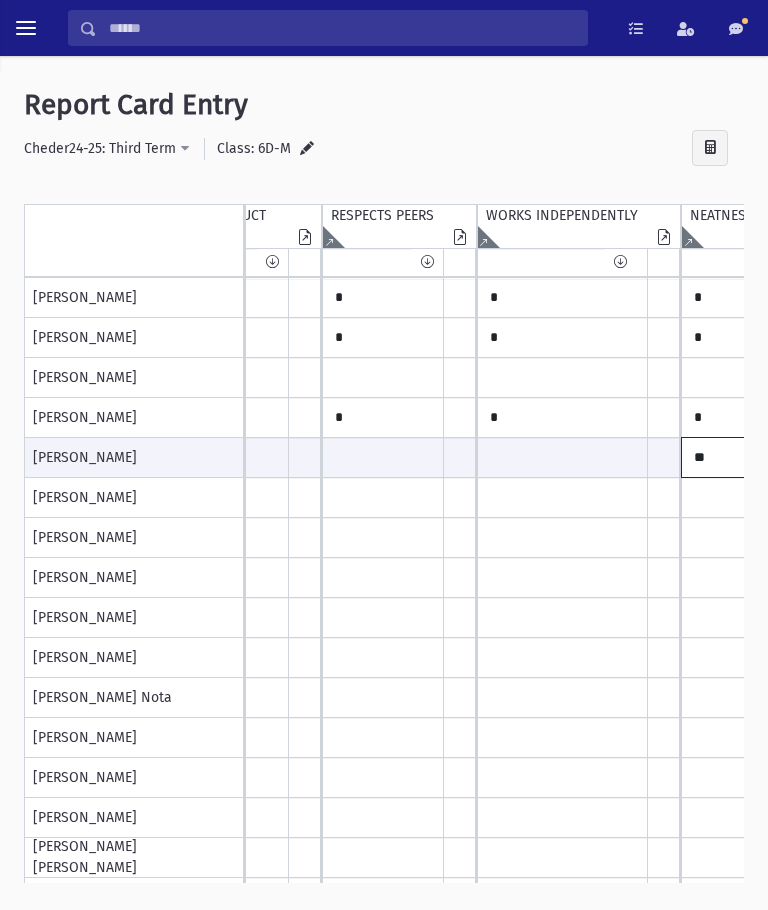 type on "**" 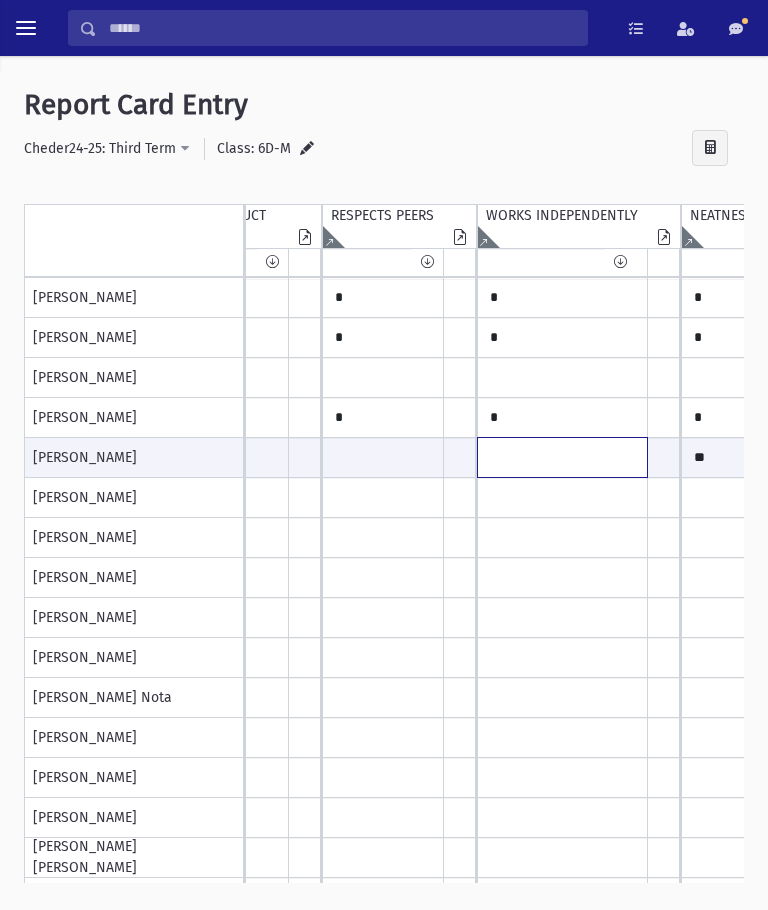 click at bounding box center [-620, 457] 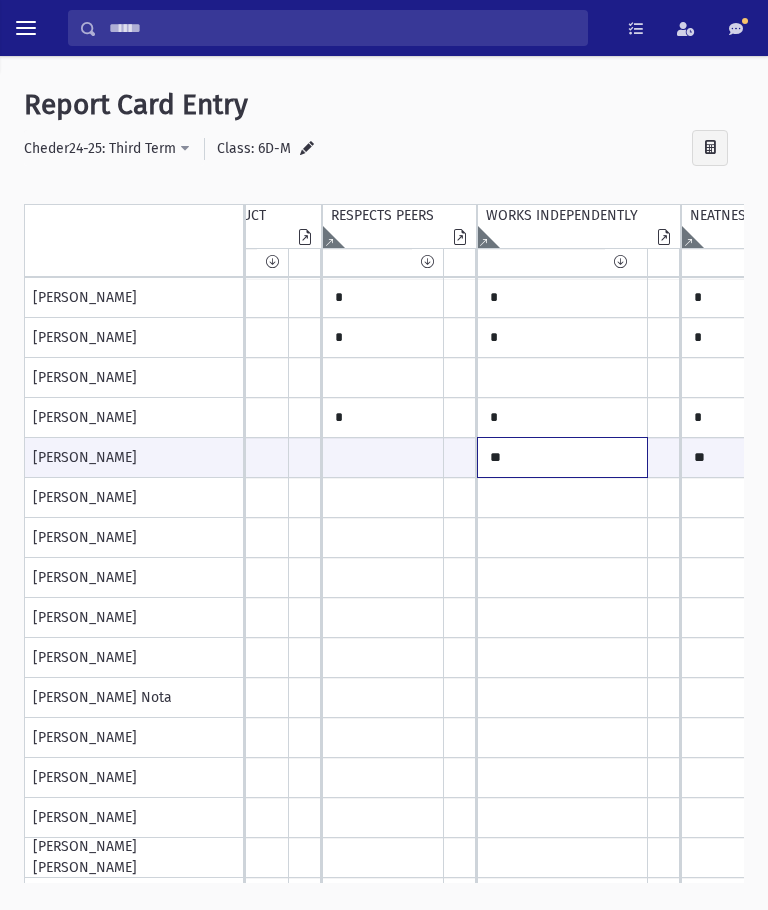 type on "**" 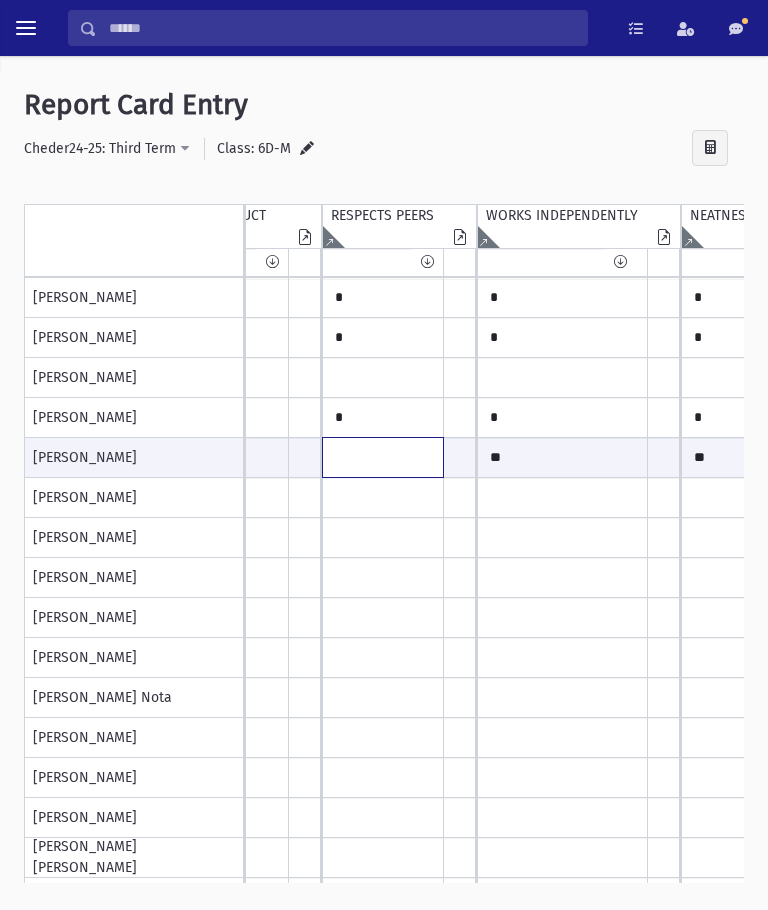 click at bounding box center [-620, 457] 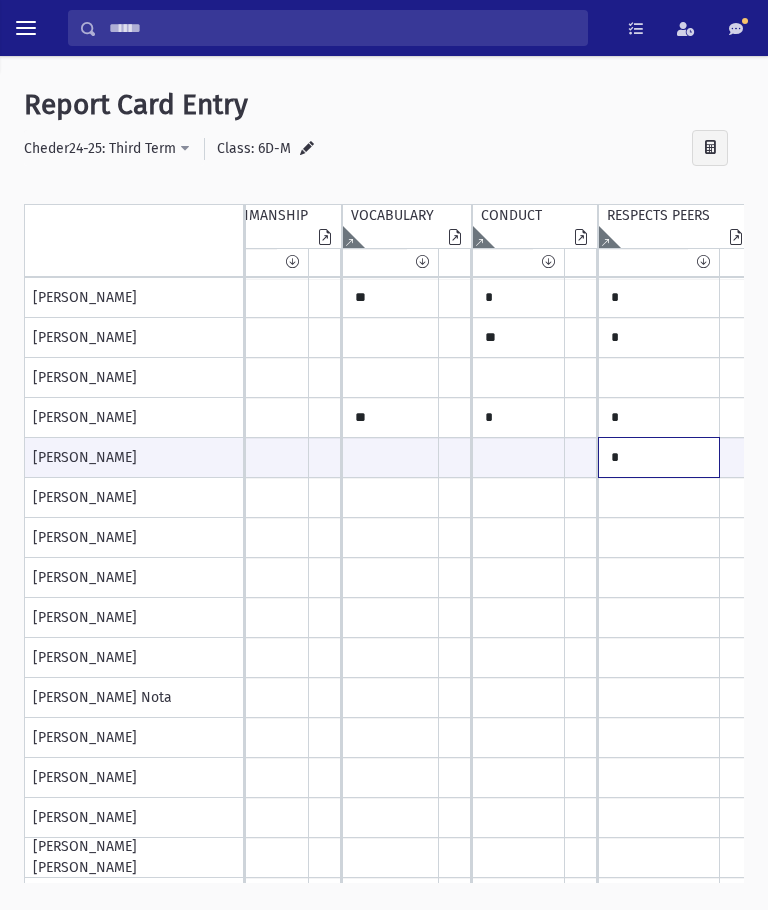 type on "*" 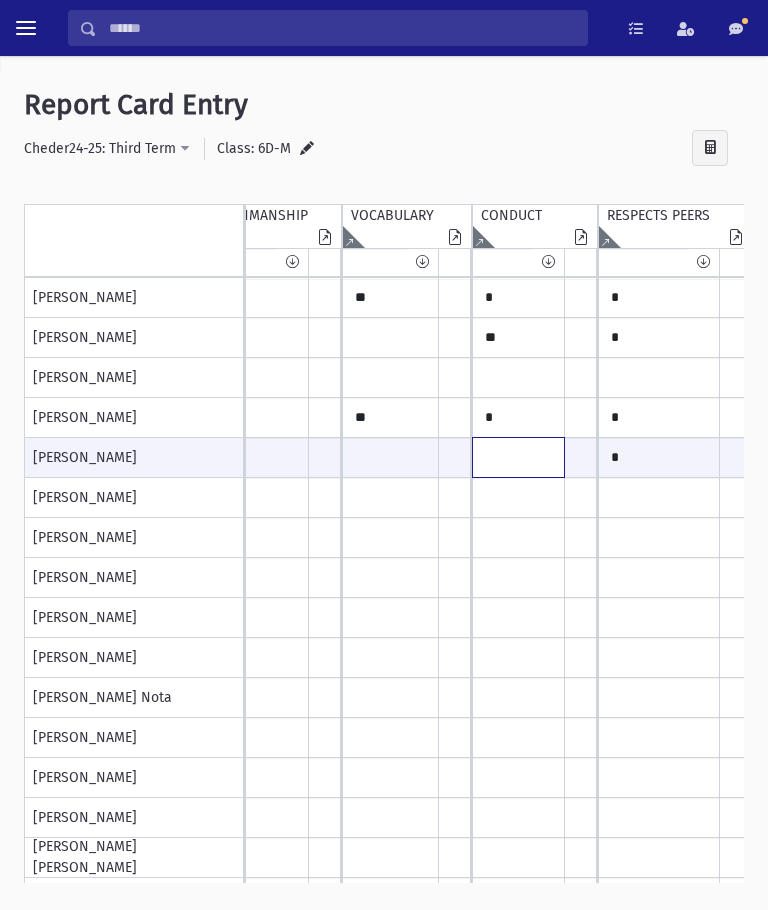 click at bounding box center (-344, 457) 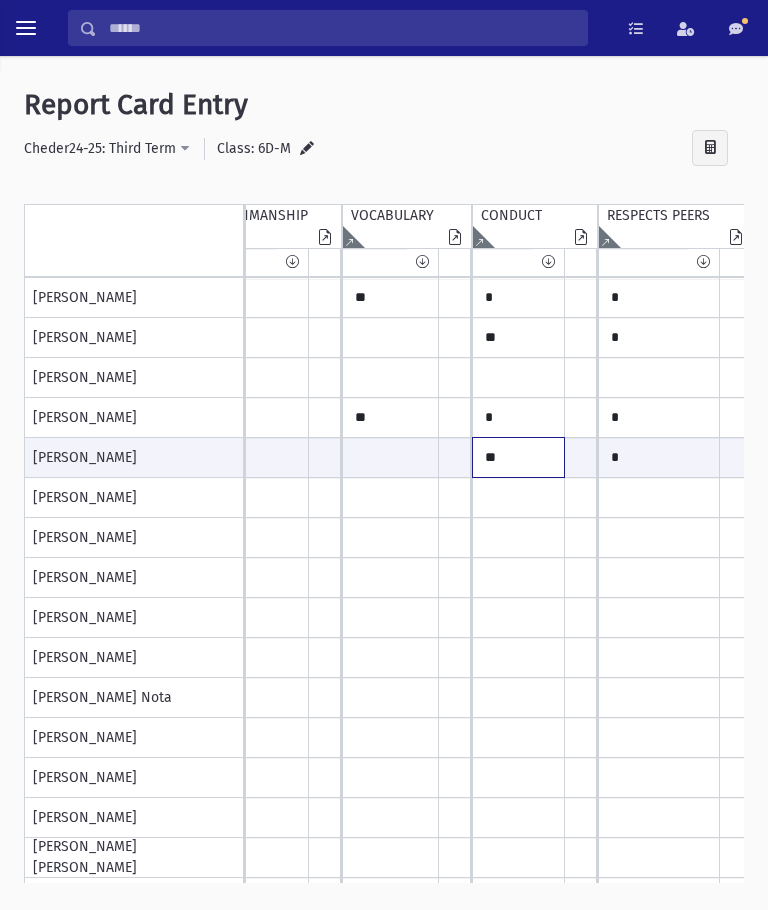 type on "**" 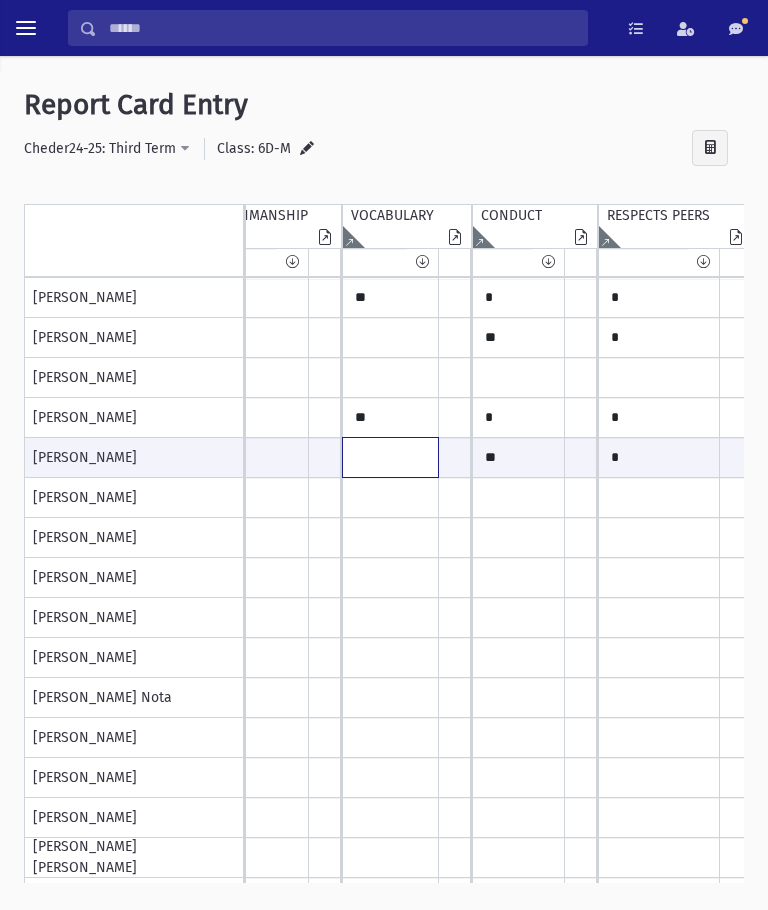 click at bounding box center [-344, 457] 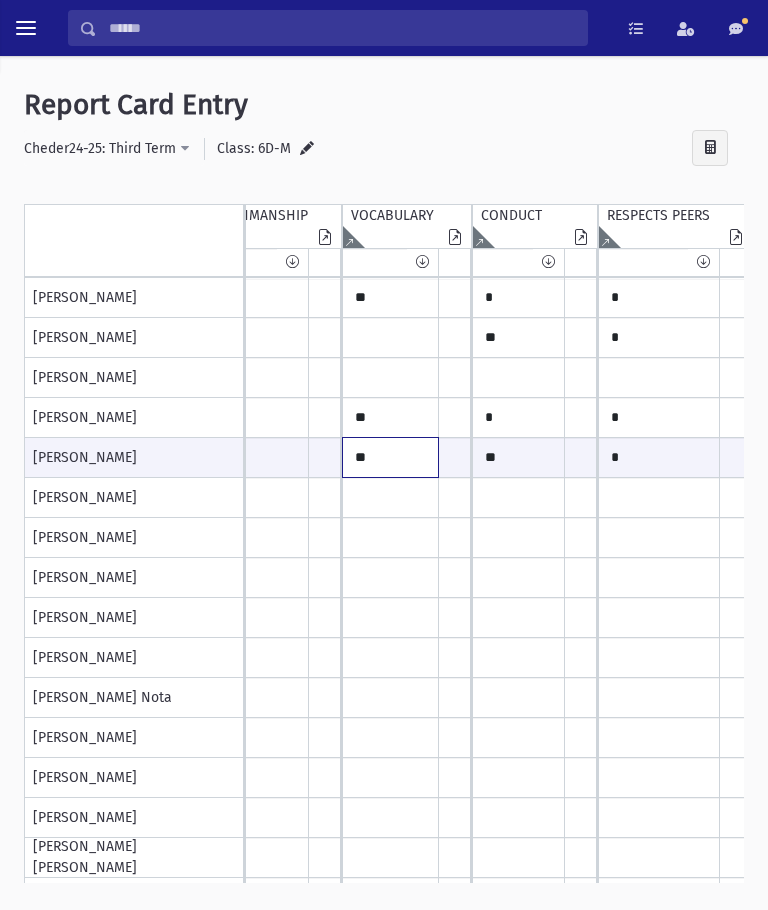 type on "**" 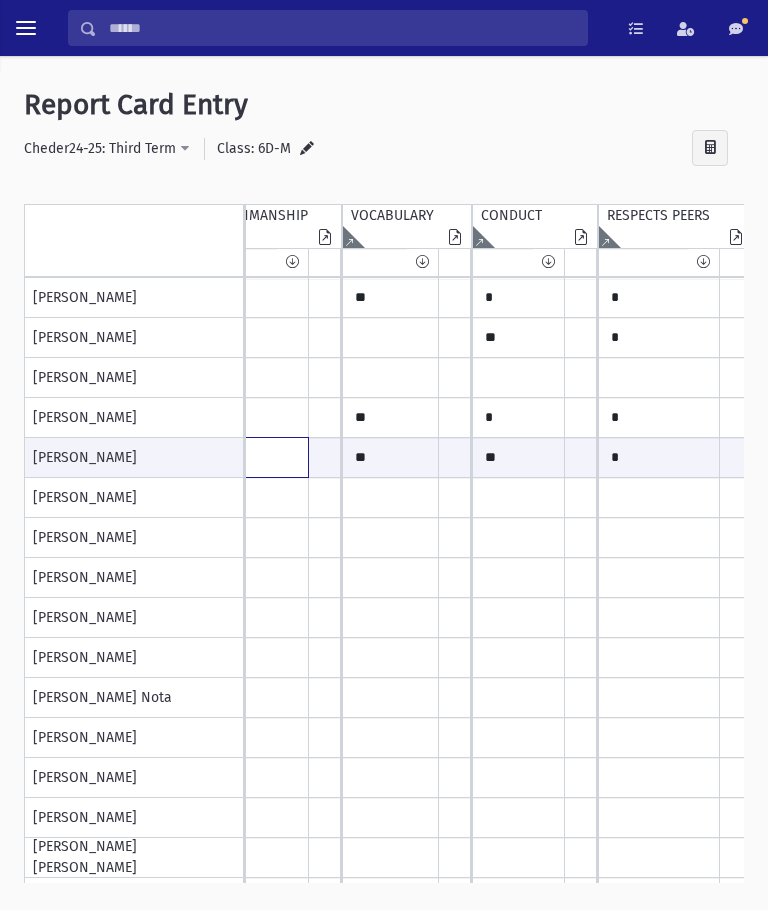 click at bounding box center [-344, 457] 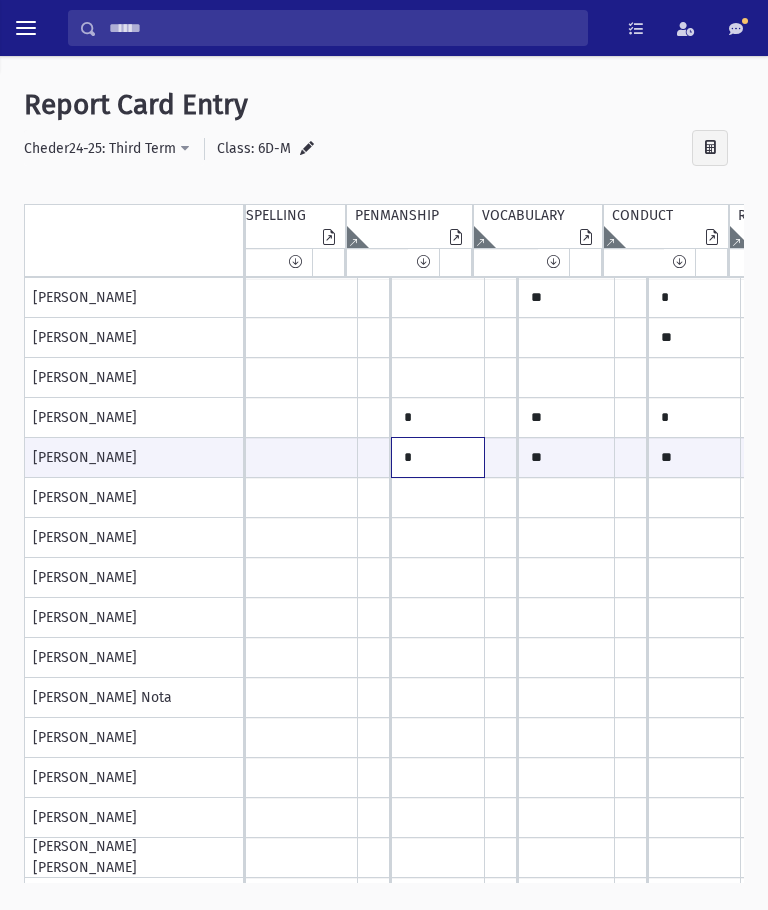 scroll, scrollTop: 0, scrollLeft: 383, axis: horizontal 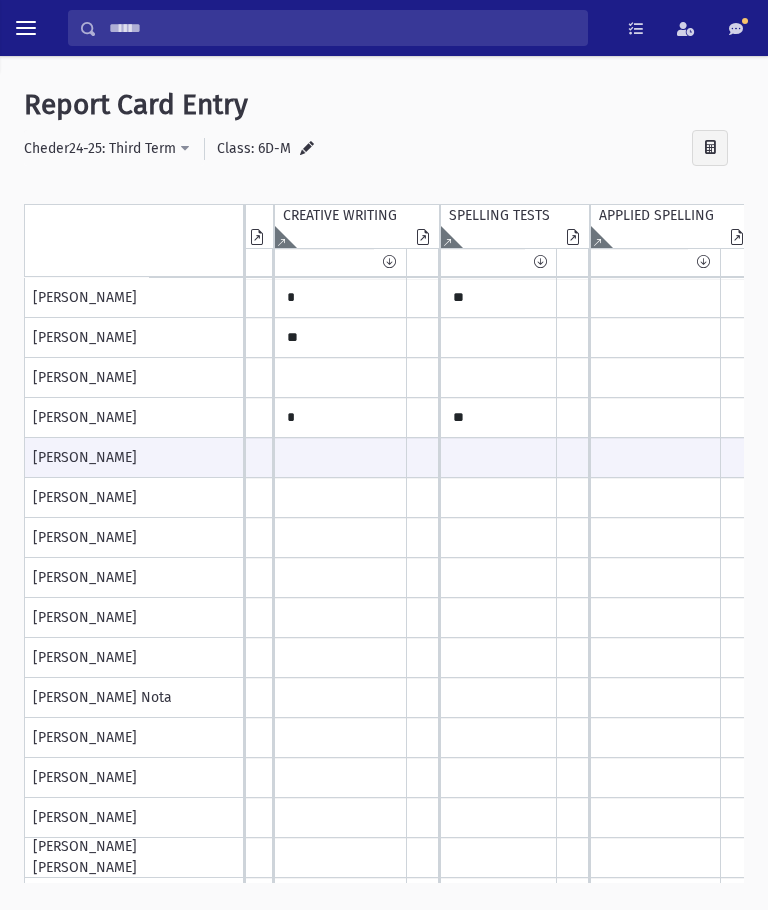 type on "*" 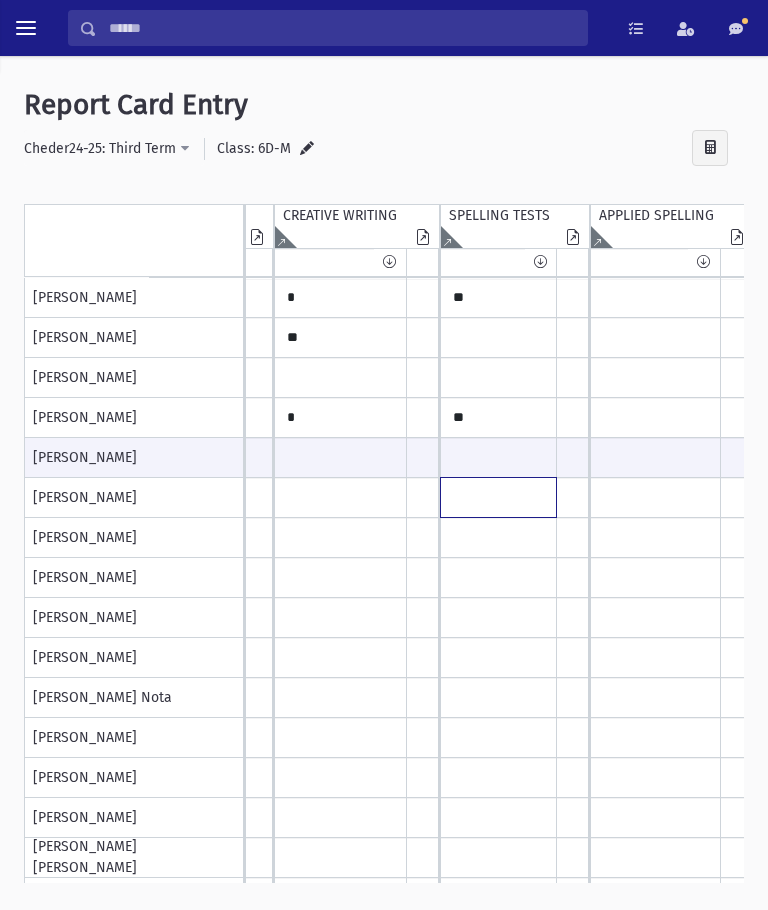 click at bounding box center (195, 298) 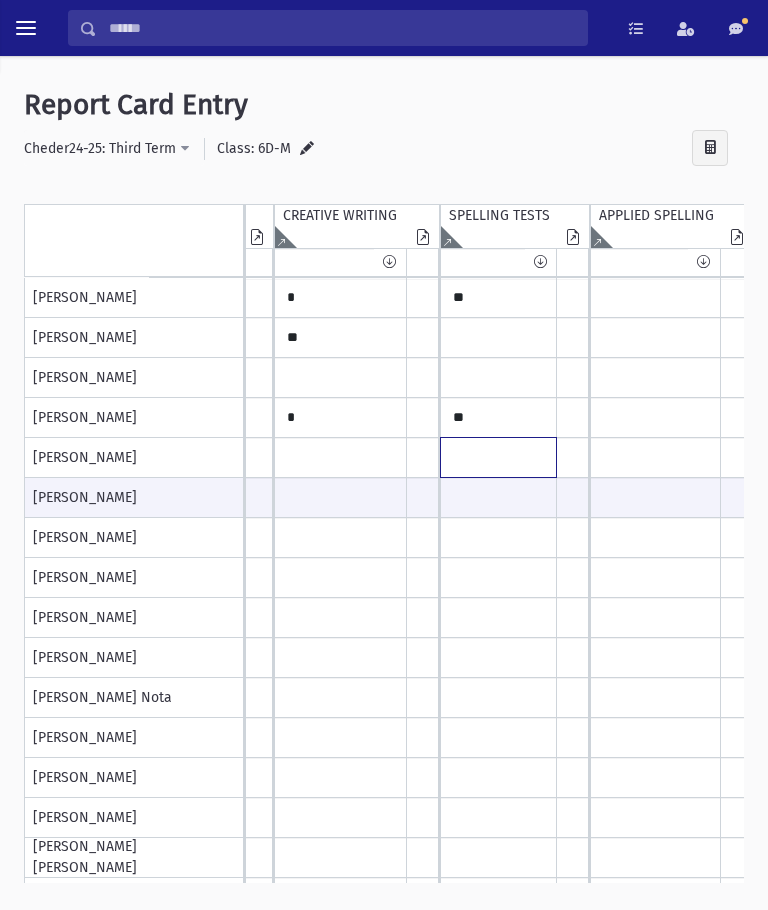 click at bounding box center (195, 298) 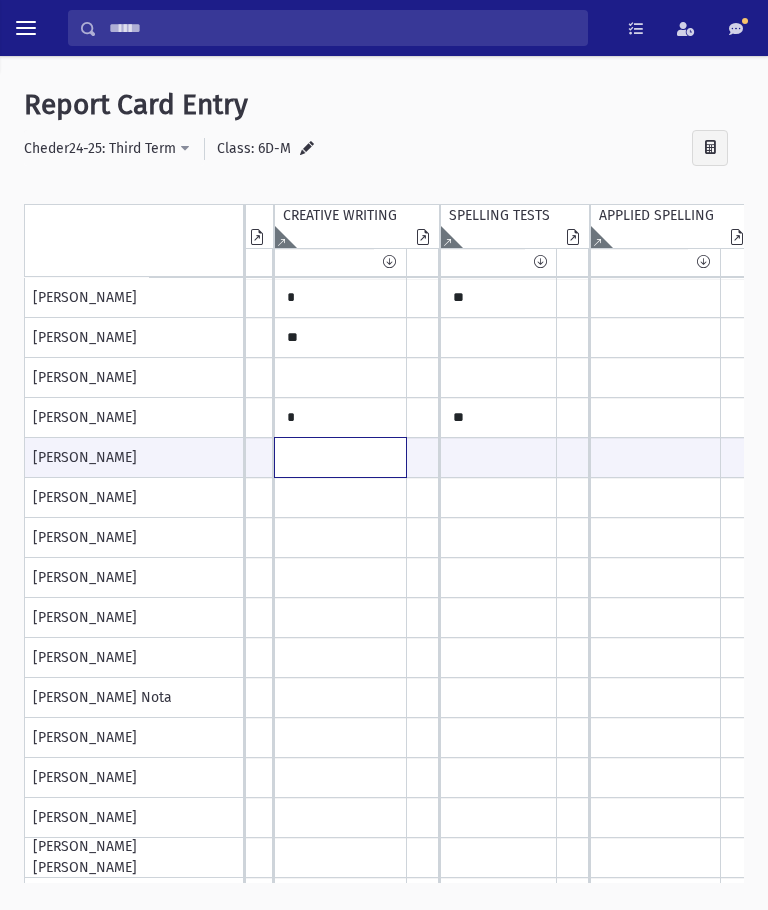 click at bounding box center (195, 457) 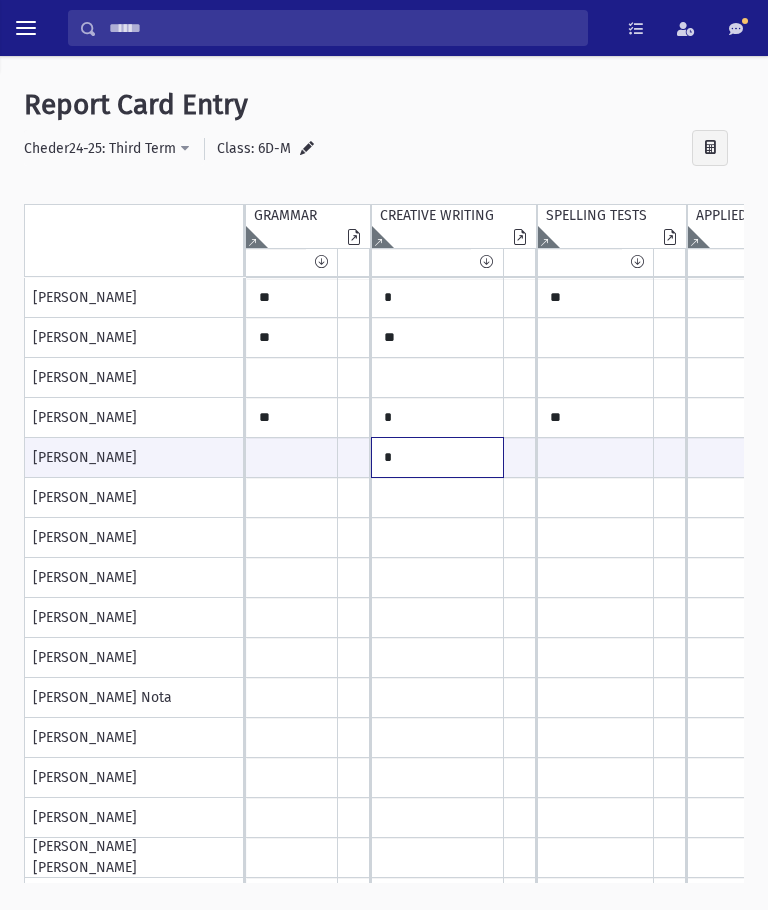 type on "*" 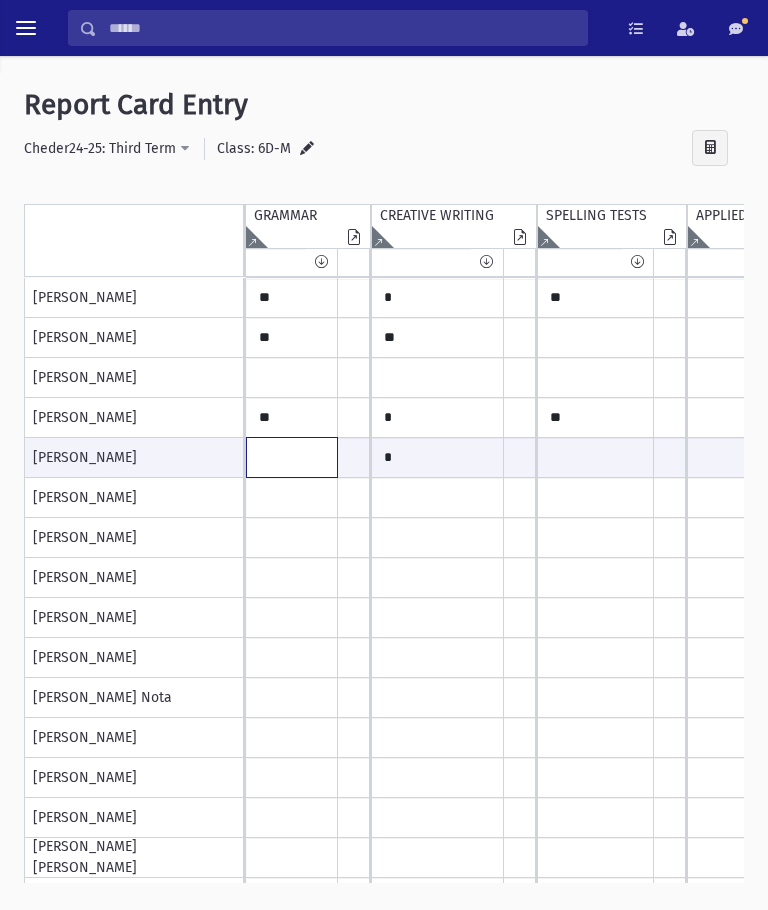click at bounding box center (292, 457) 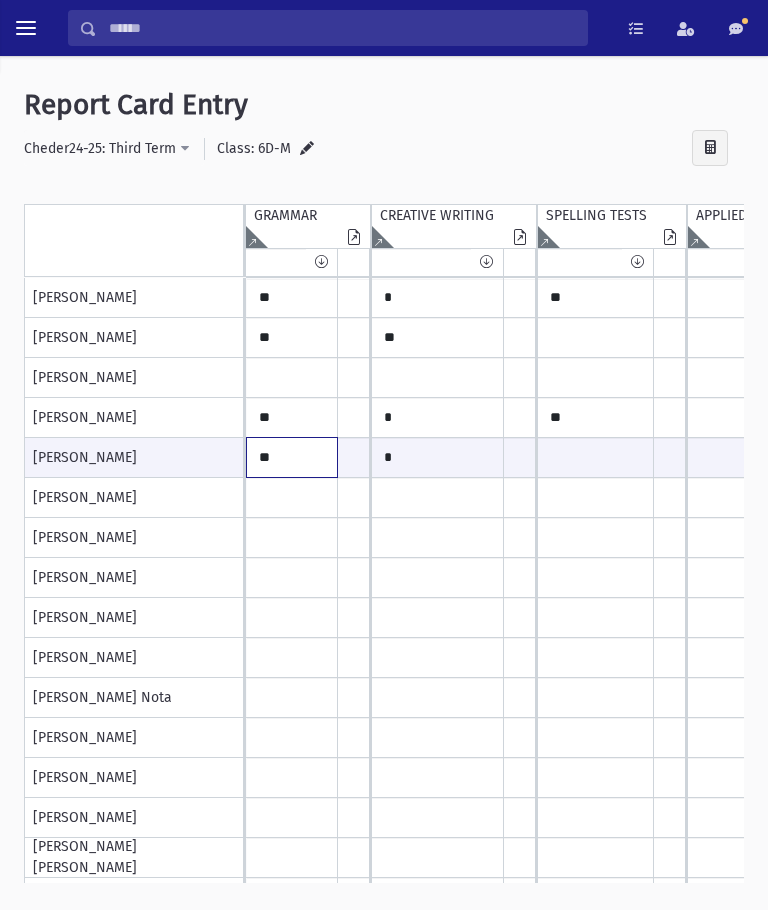 scroll, scrollTop: 0, scrollLeft: 0, axis: both 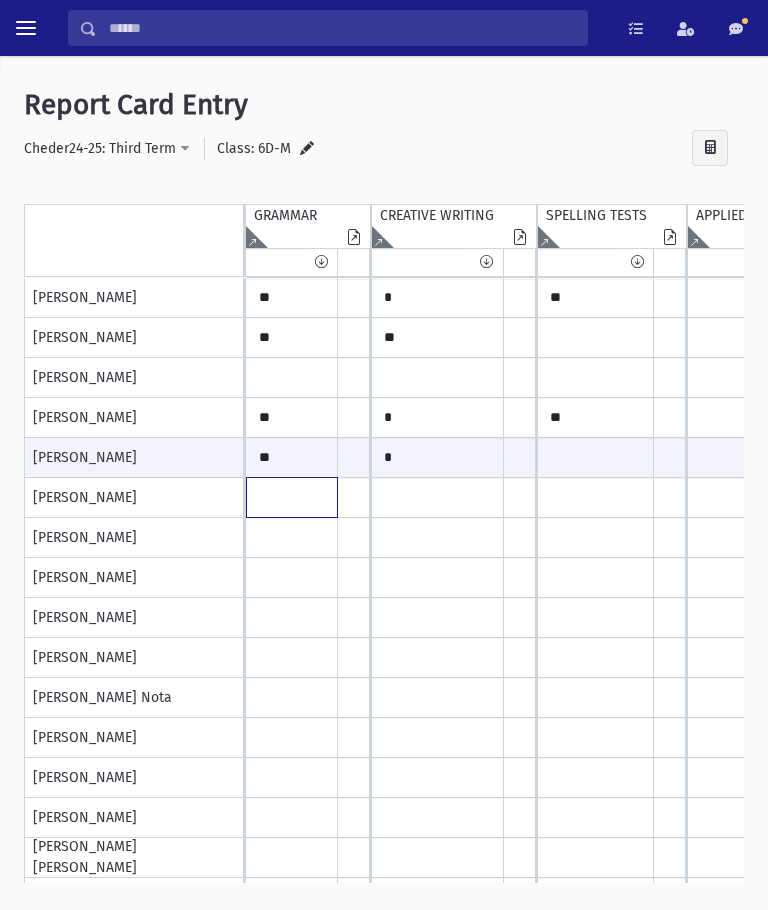 click at bounding box center (292, 298) 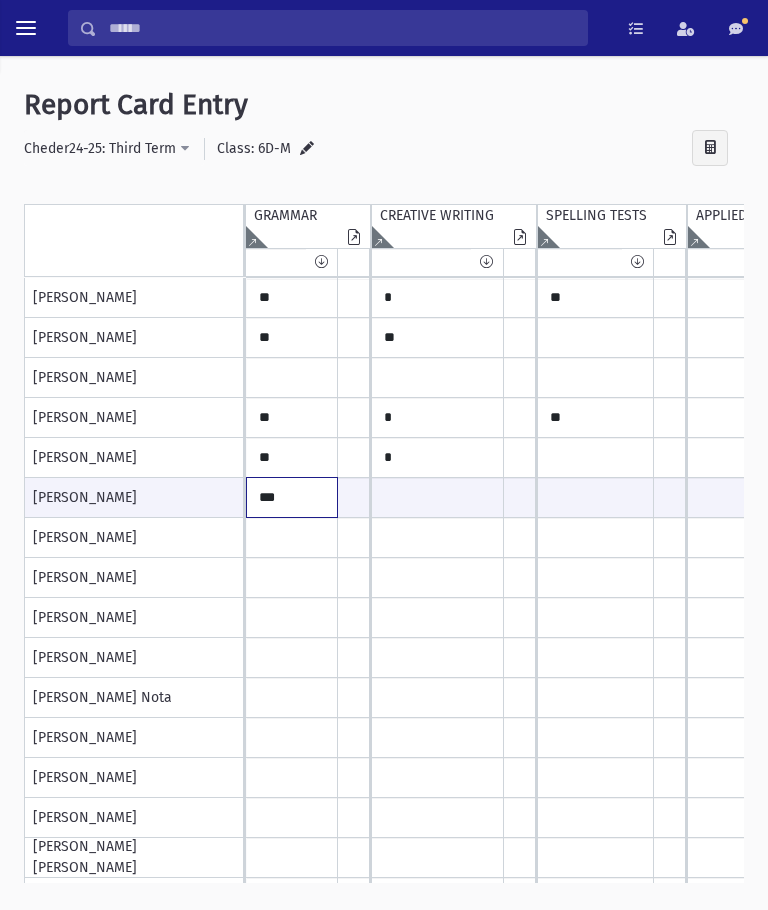 type on "***" 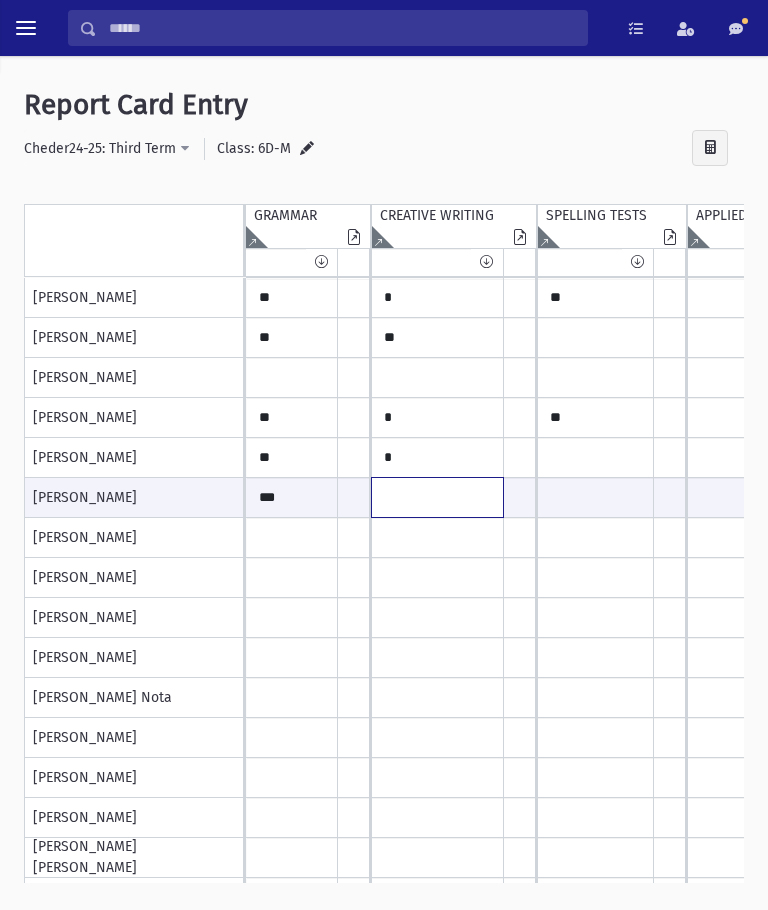 click at bounding box center (292, 497) 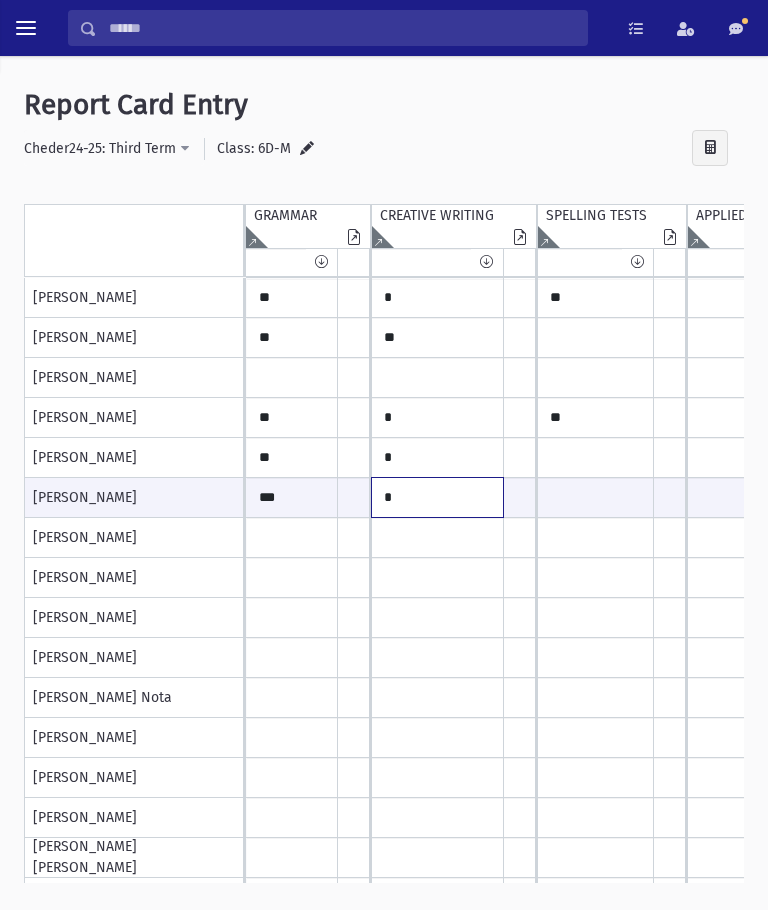 type on "*" 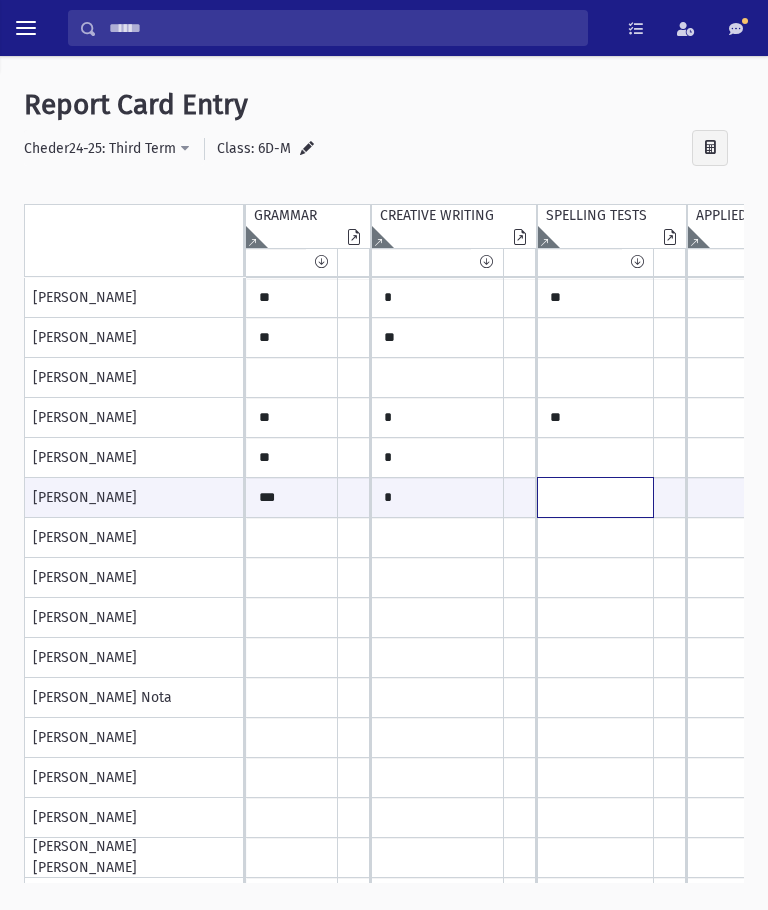 click at bounding box center (292, 497) 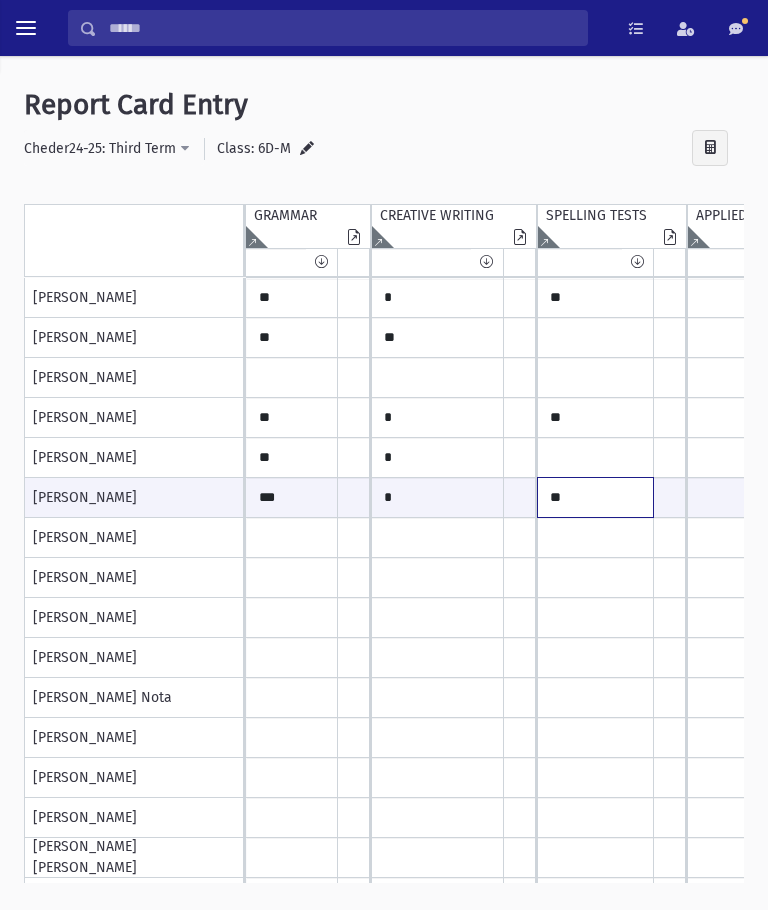 type on "**" 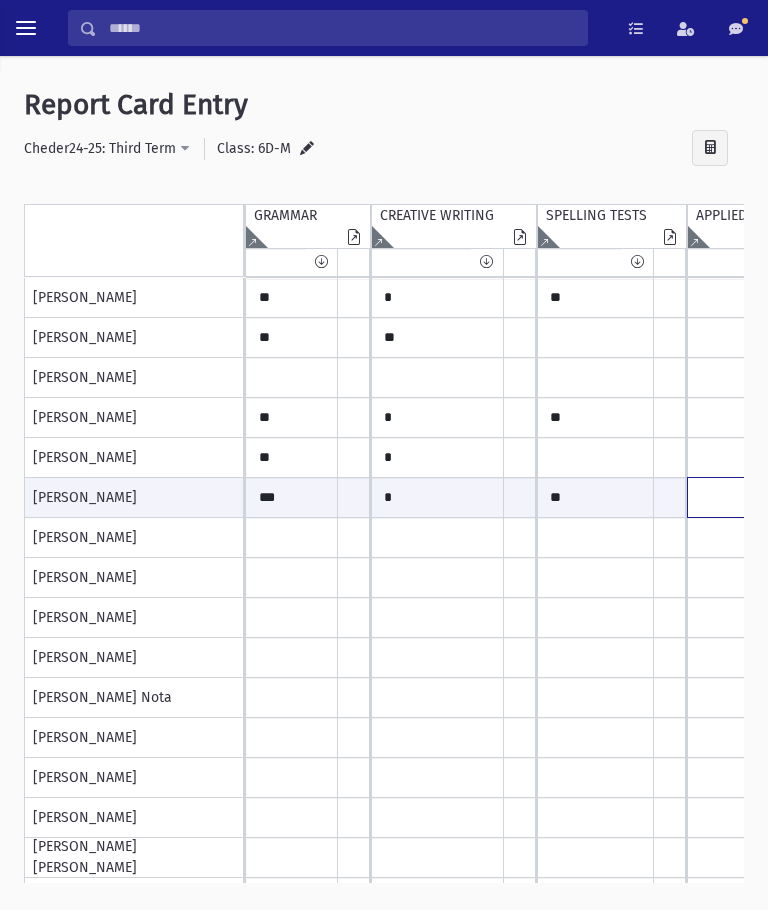 click at bounding box center (292, 497) 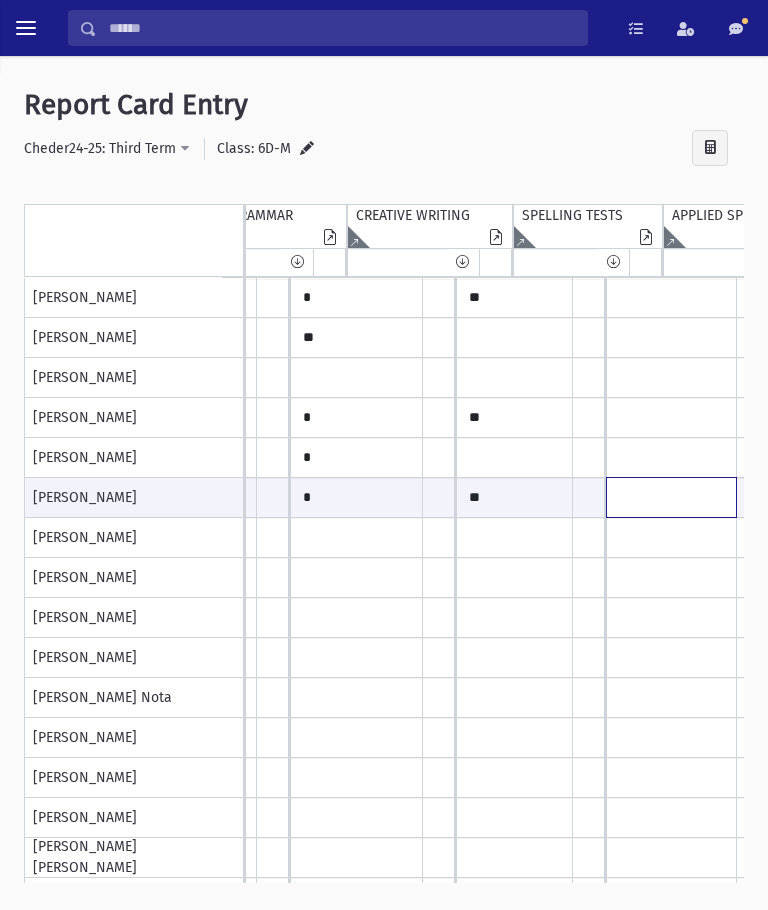 scroll, scrollTop: 0, scrollLeft: 293, axis: horizontal 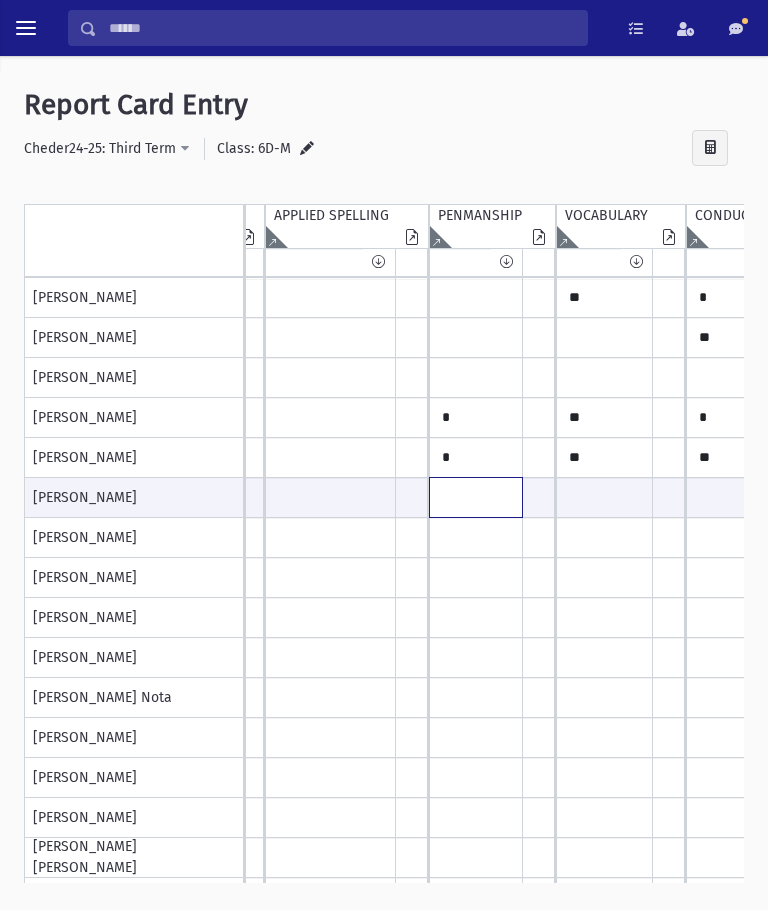 click at bounding box center [-130, 497] 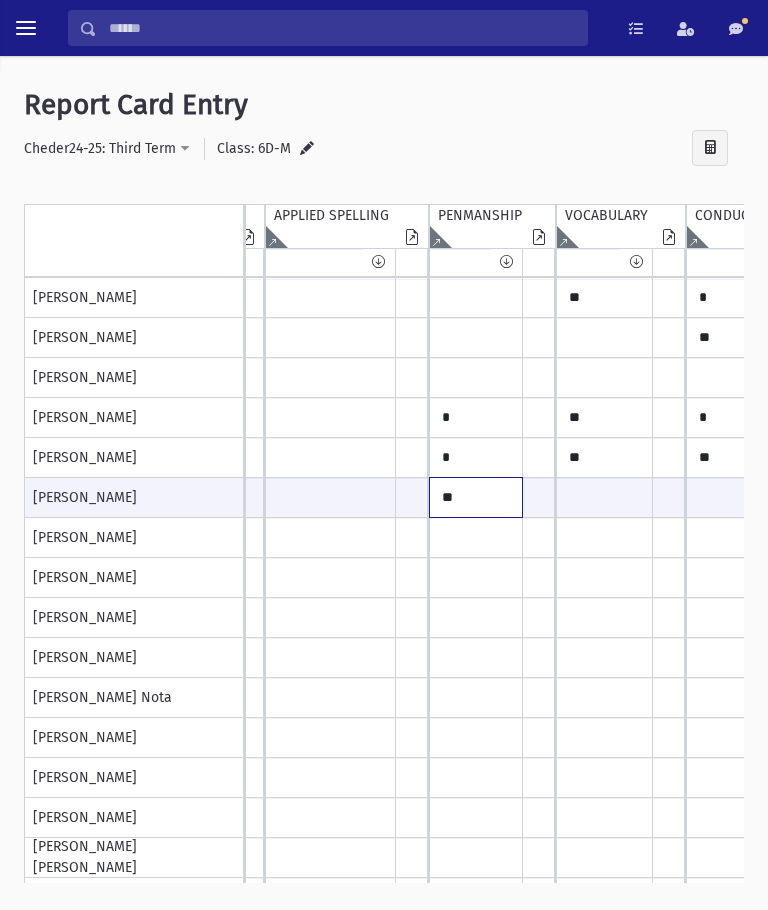 type on "**" 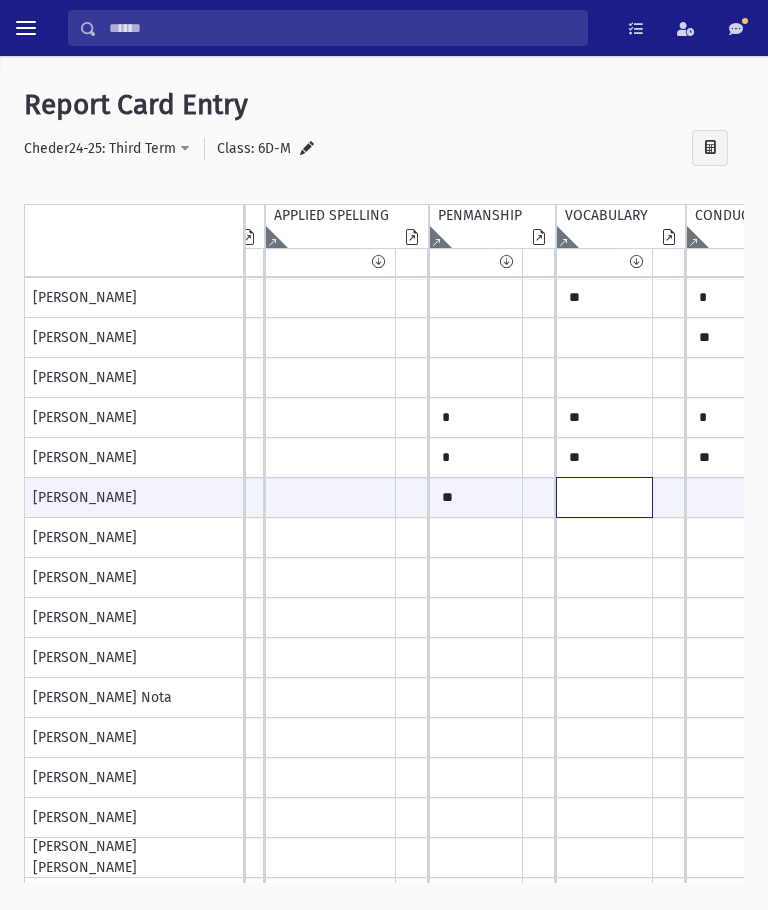 click at bounding box center (-130, 497) 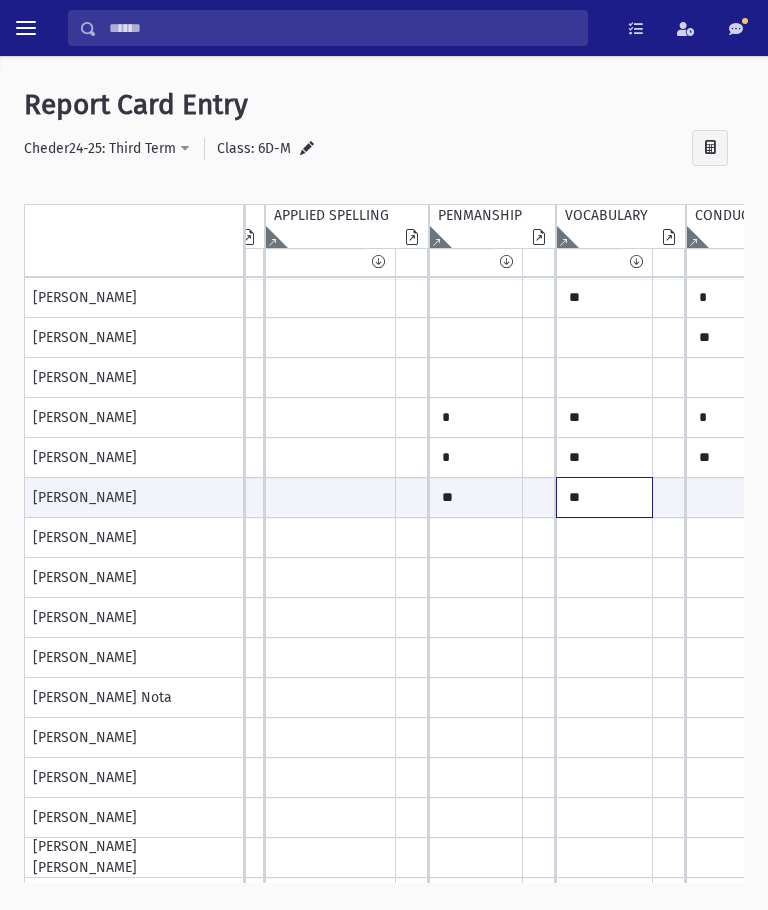 scroll, scrollTop: 8, scrollLeft: 477, axis: both 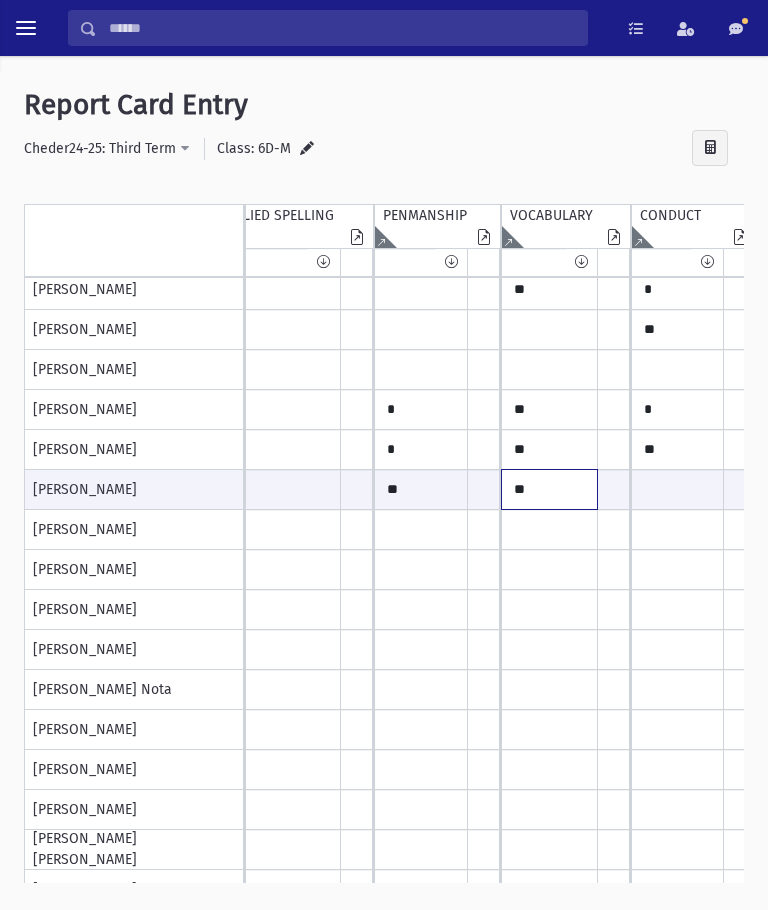 type on "**" 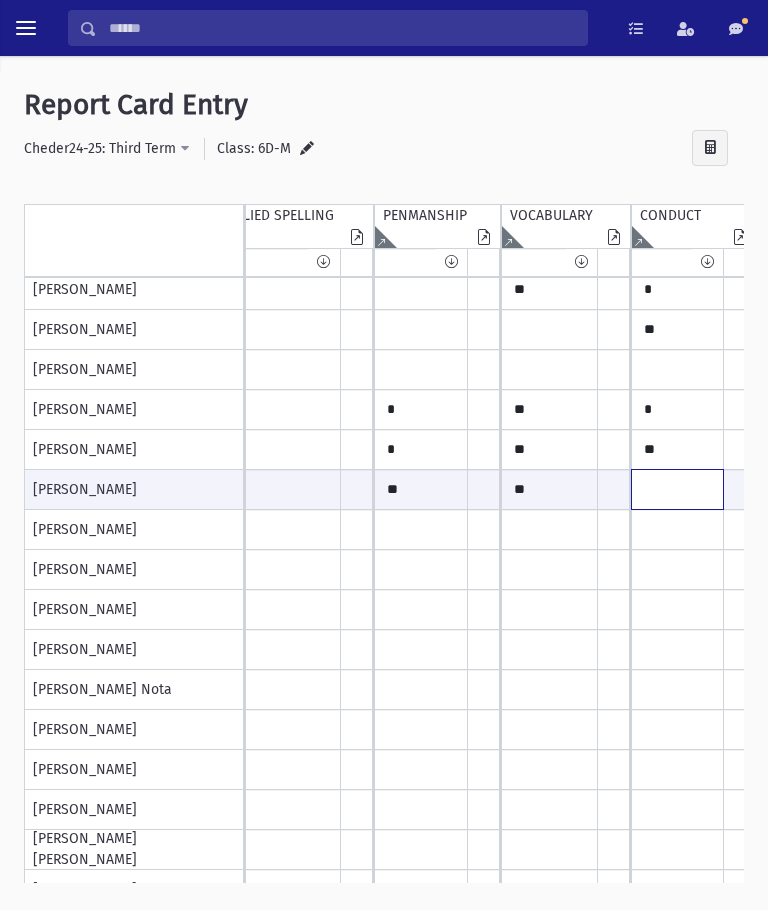 click at bounding box center [-185, 489] 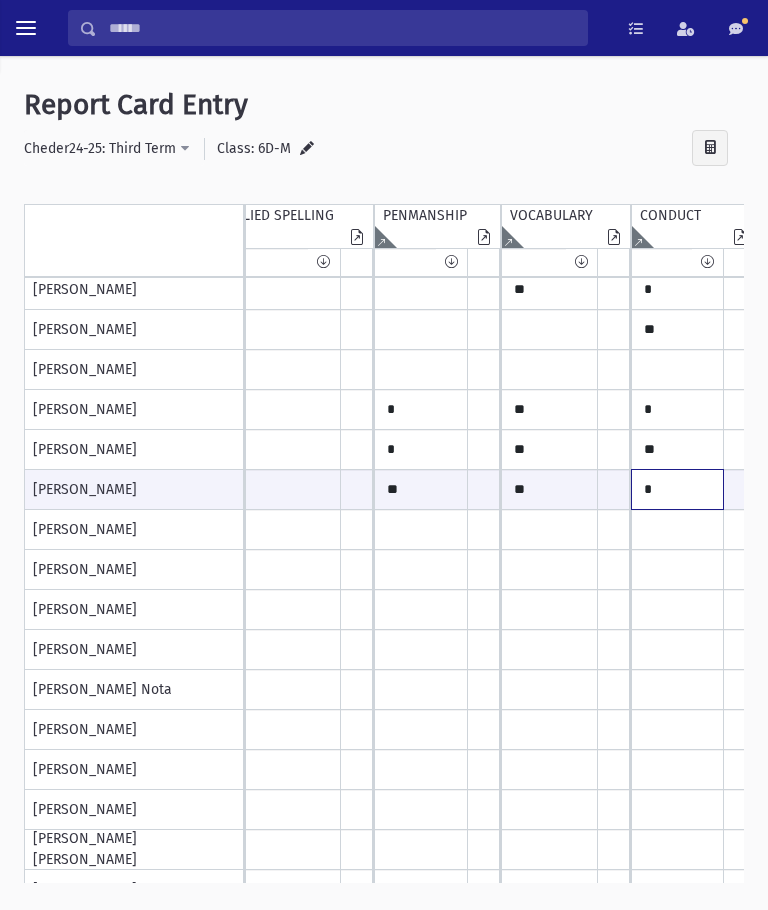 scroll, scrollTop: 13, scrollLeft: 491, axis: both 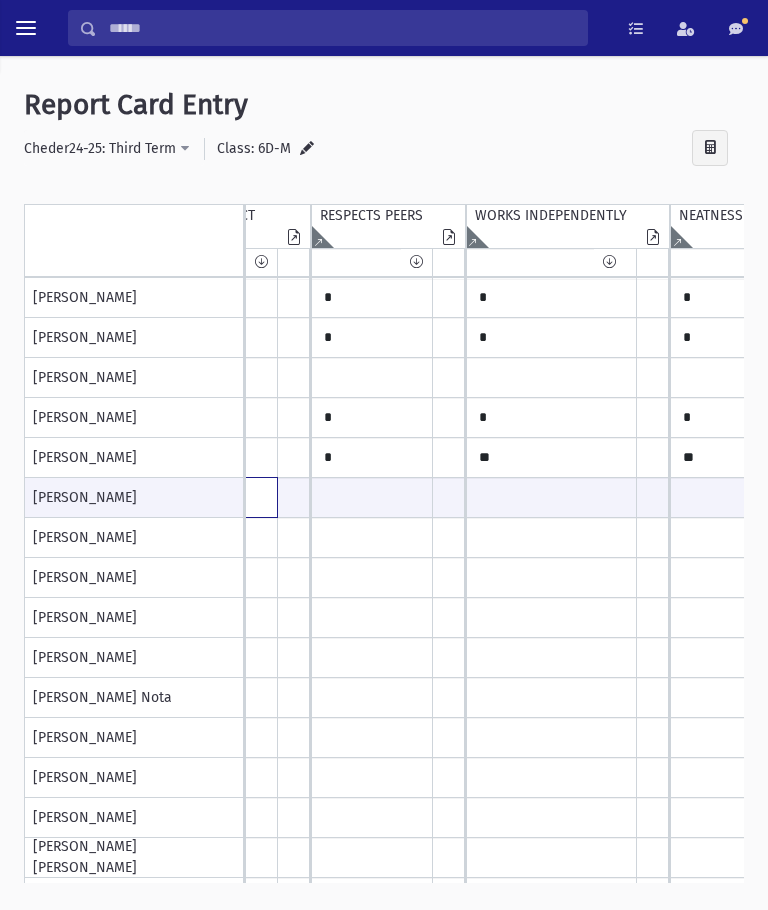 type on "*" 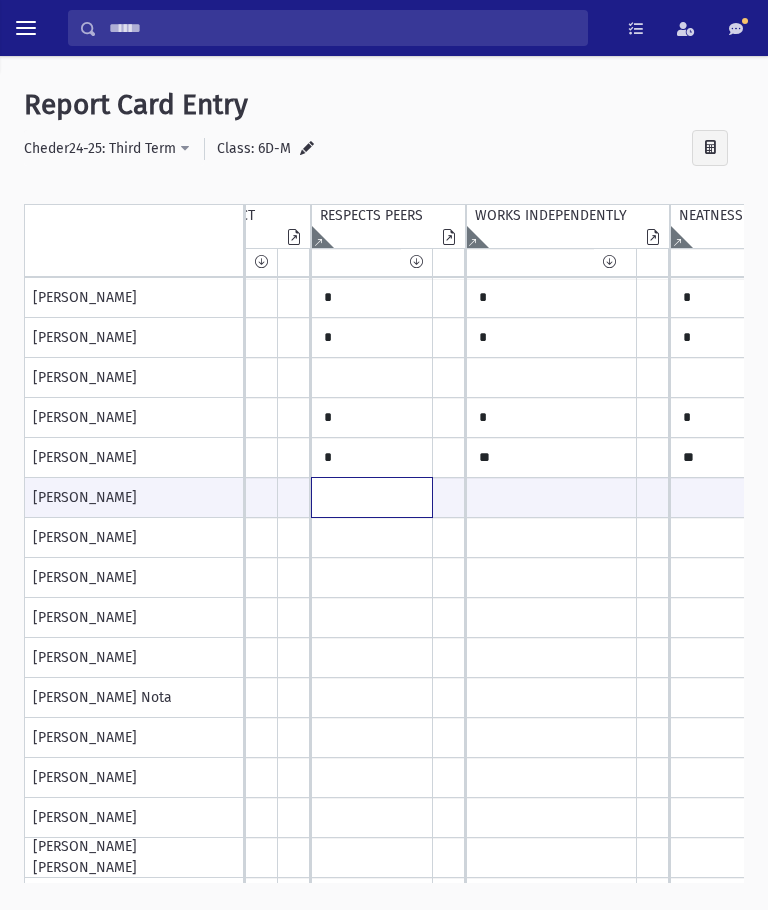 click at bounding box center [-631, 497] 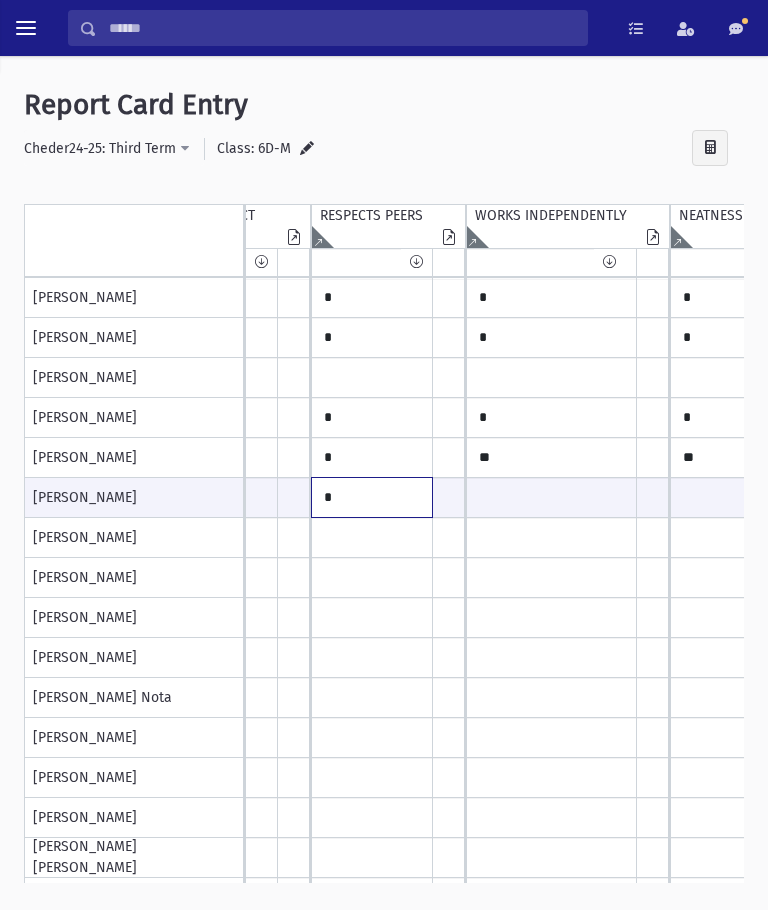 type on "*" 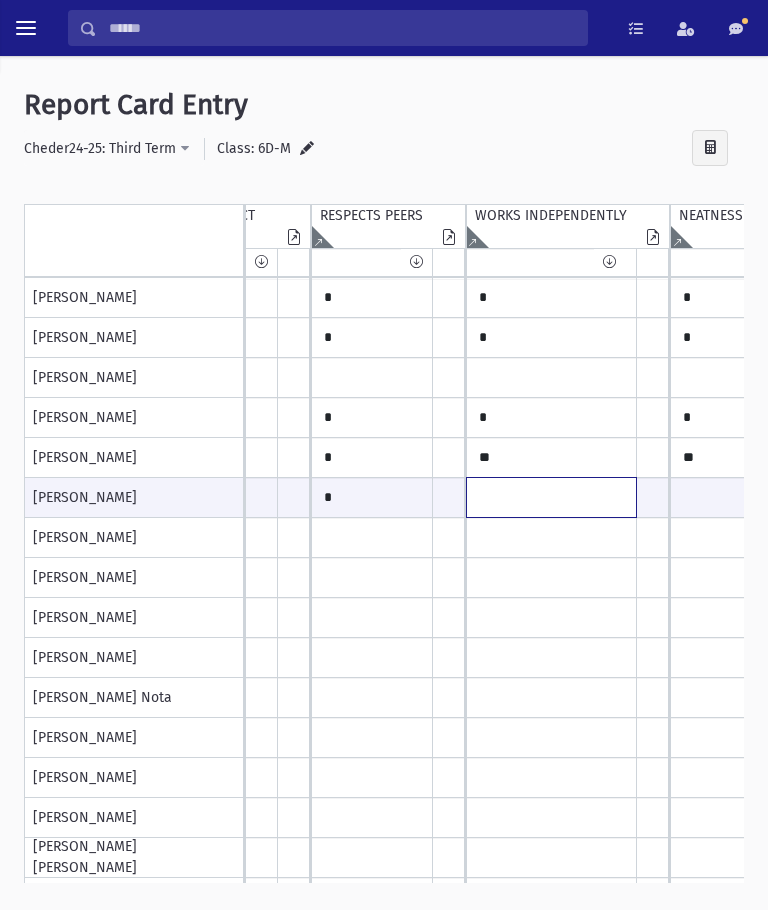 click at bounding box center [-631, 497] 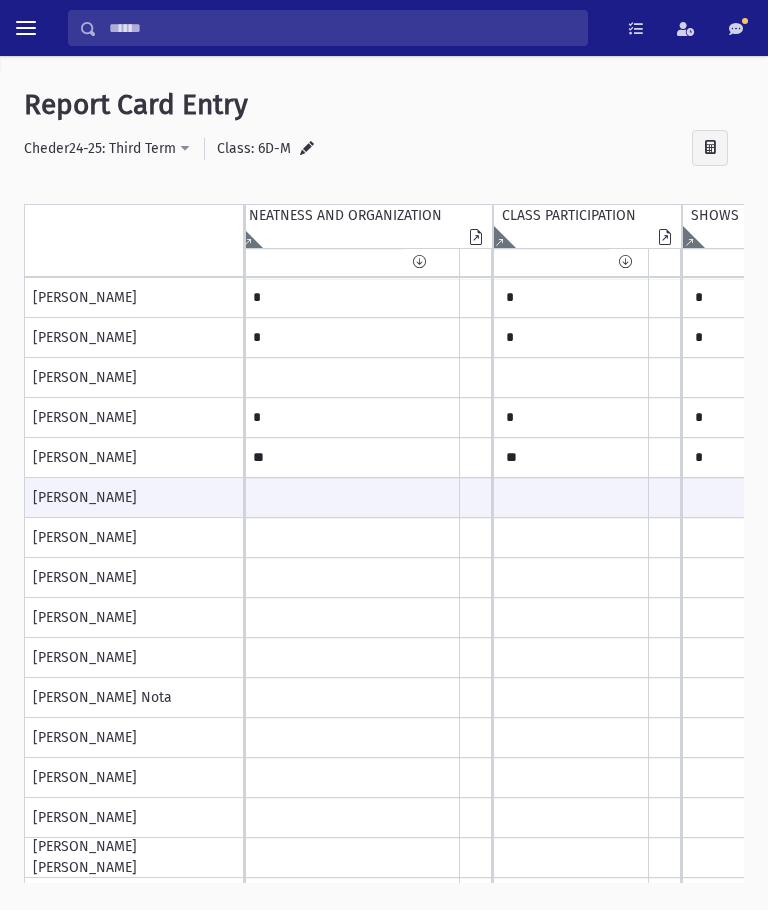 type on "**" 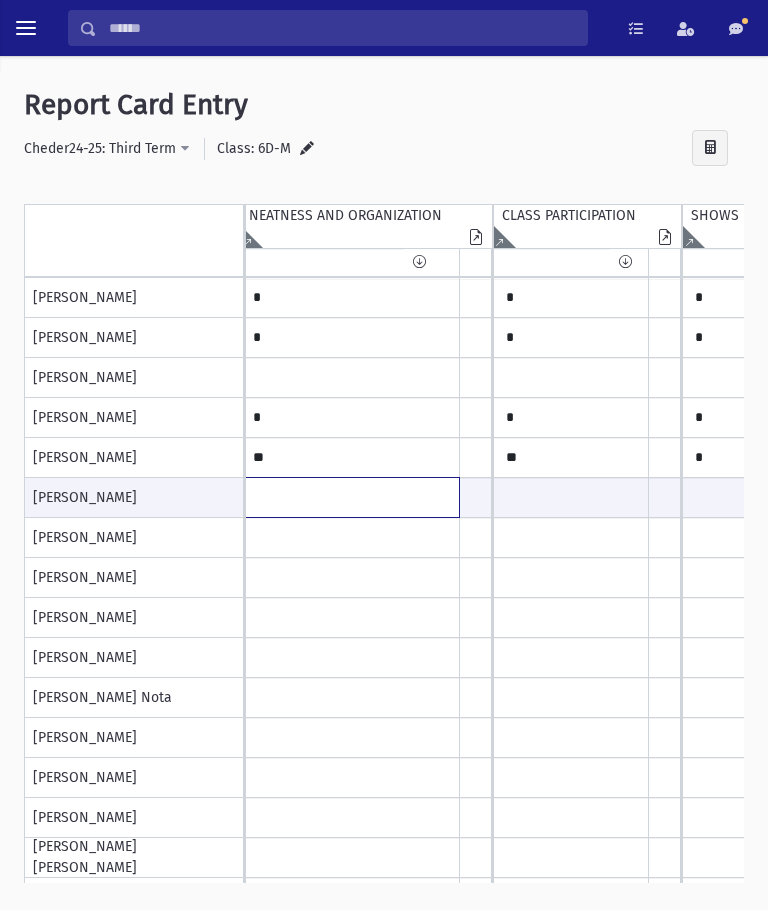 click at bounding box center (-1061, 497) 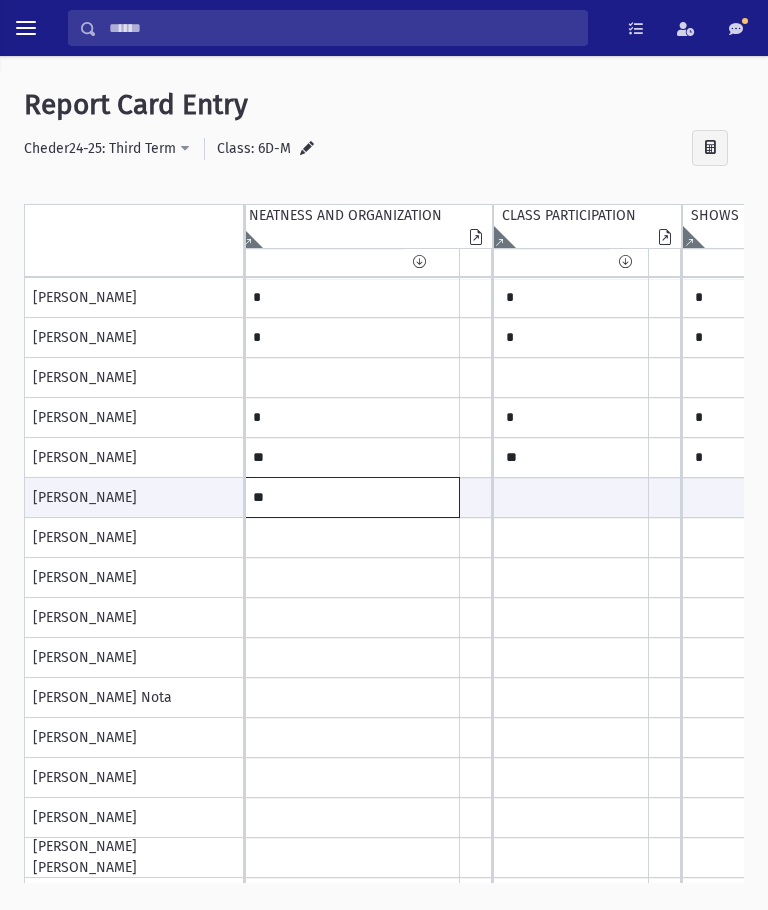 type on "*" 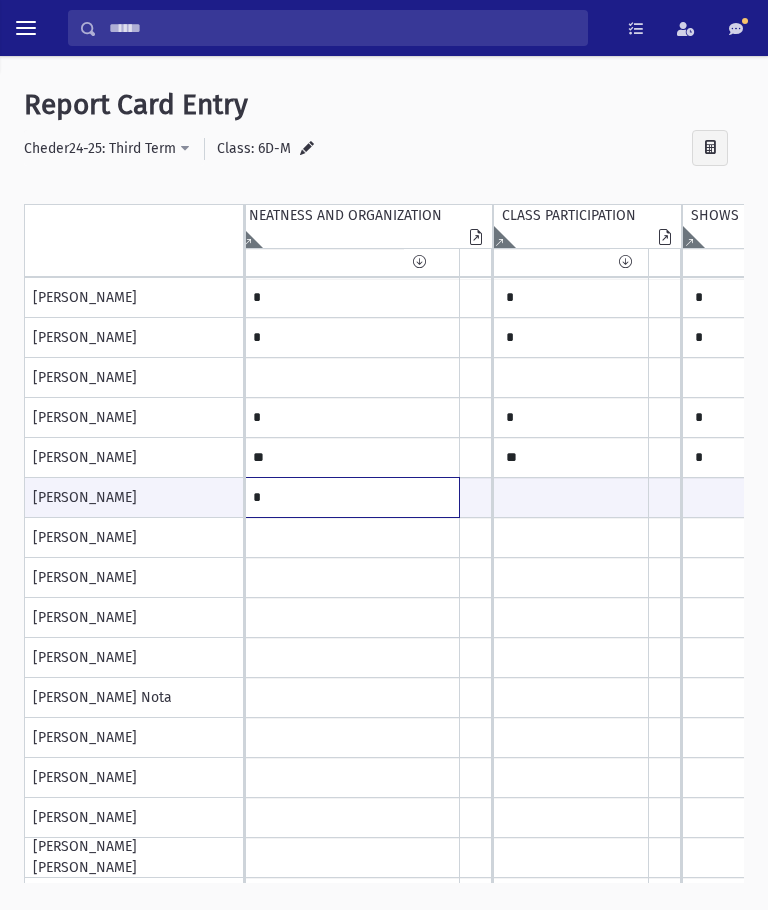 type on "*" 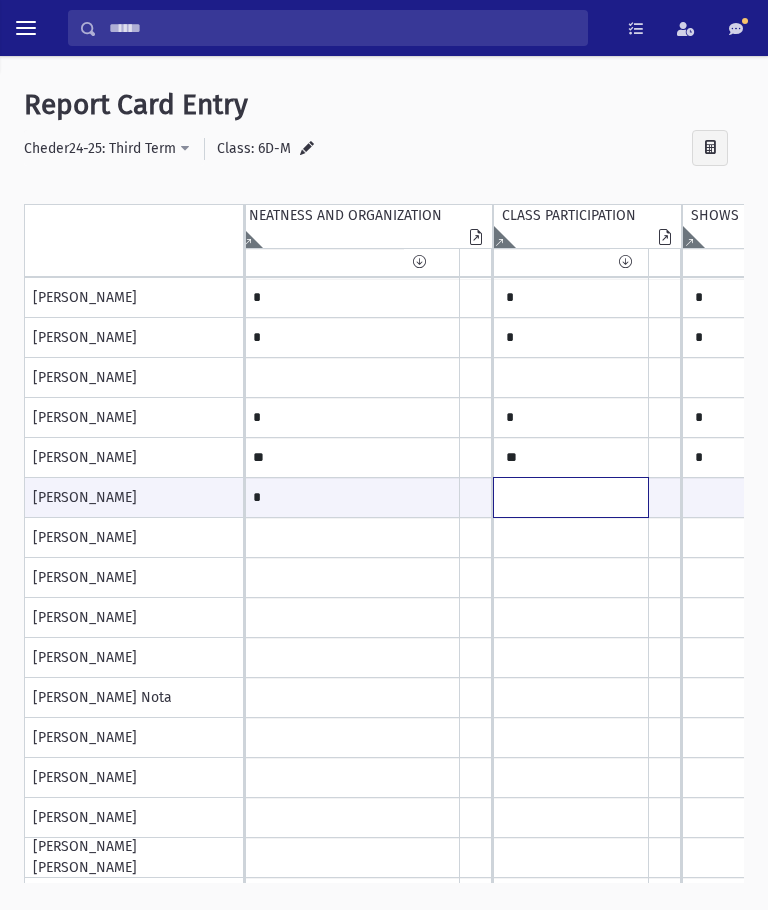 click at bounding box center (-1061, 497) 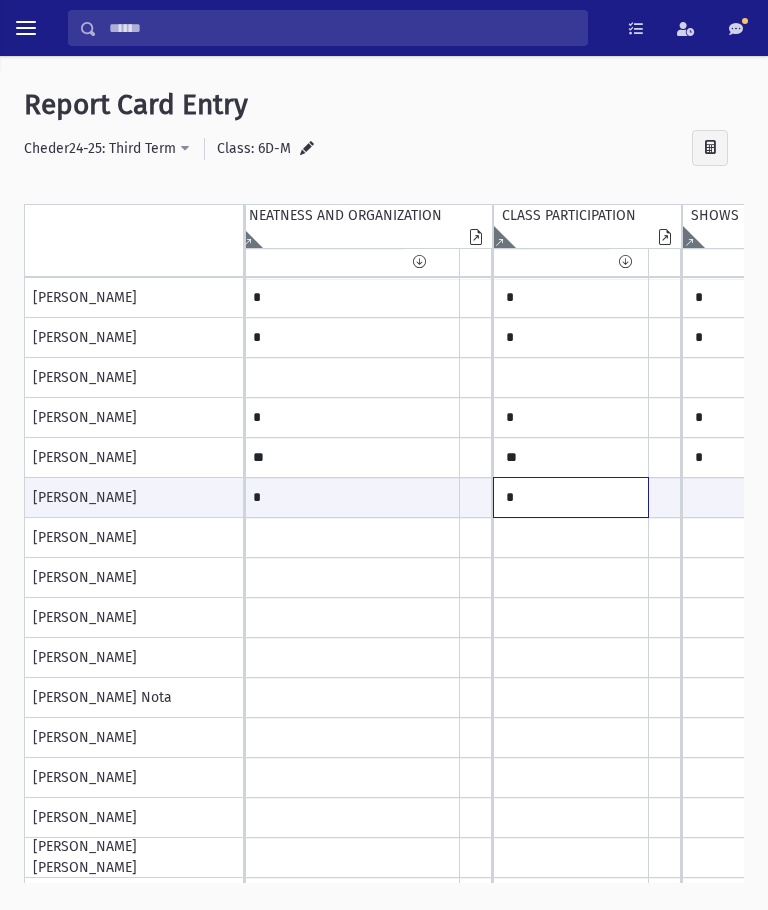 type on "*" 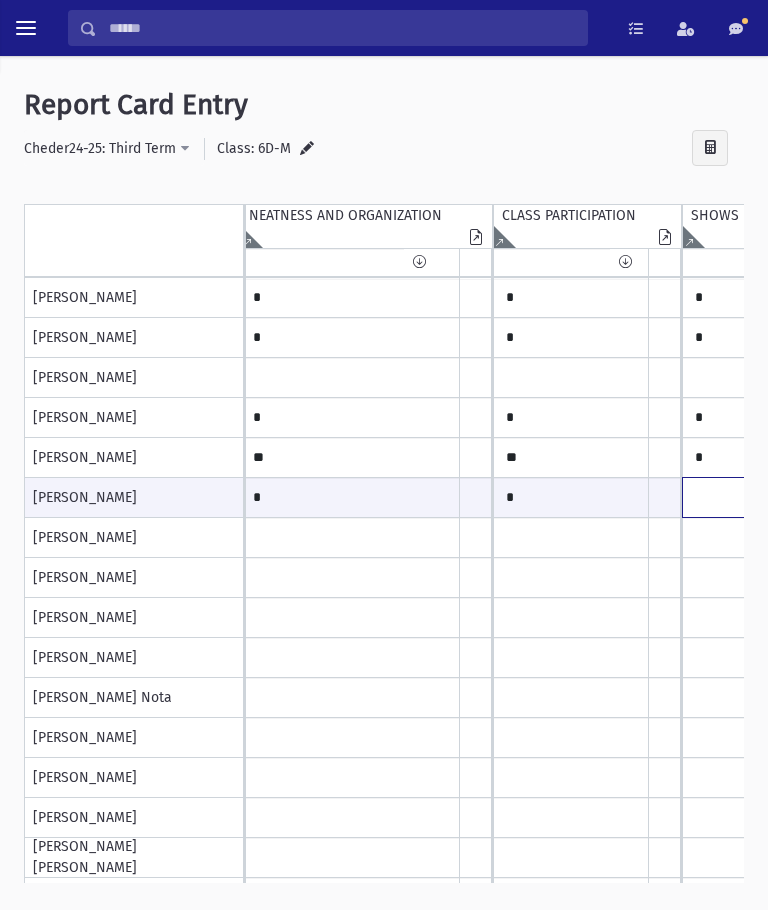 click at bounding box center (-1061, 497) 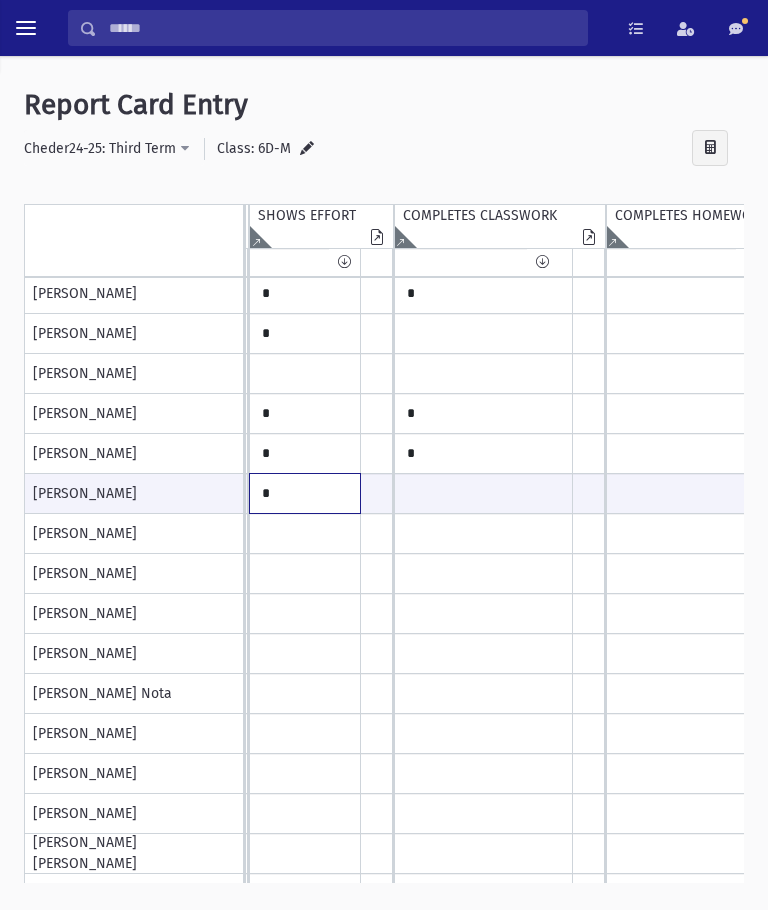 type on "*" 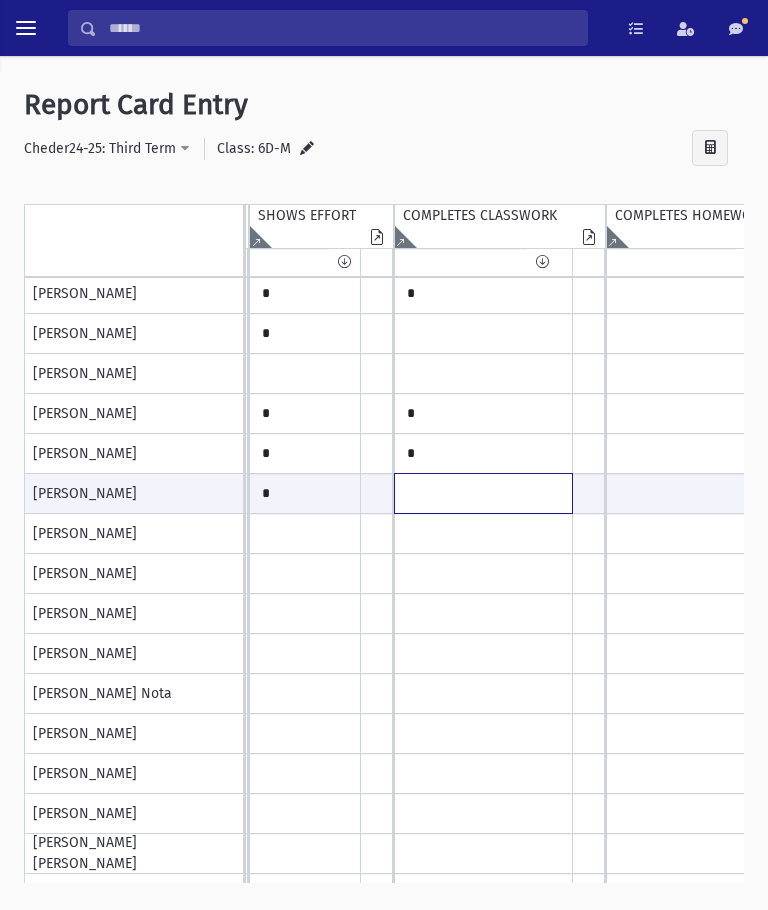 click at bounding box center [-1494, 493] 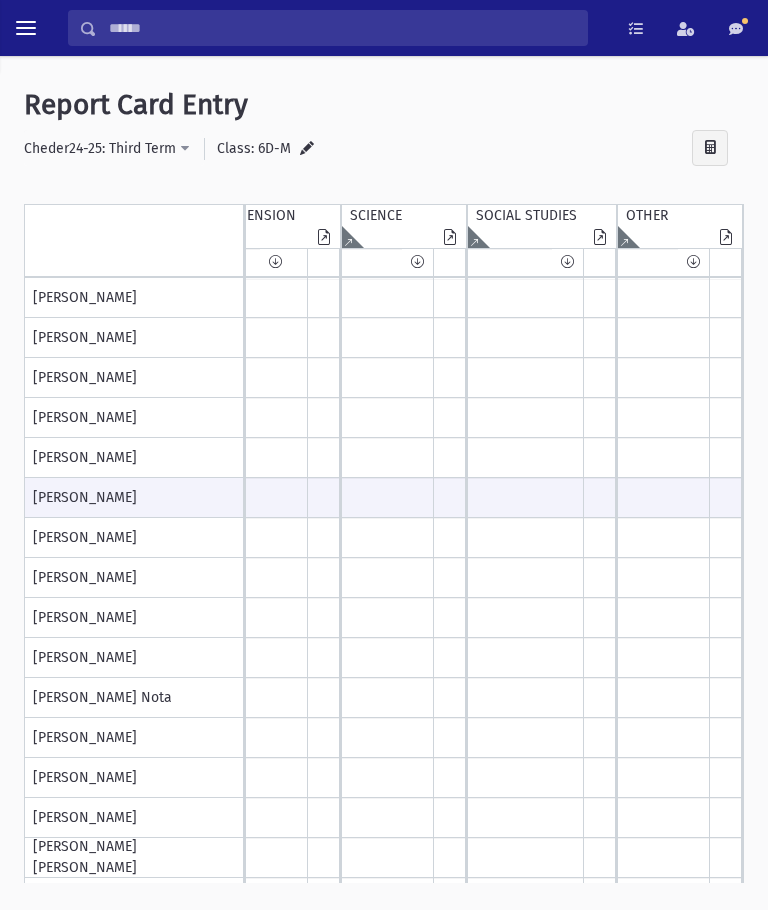 type on "*" 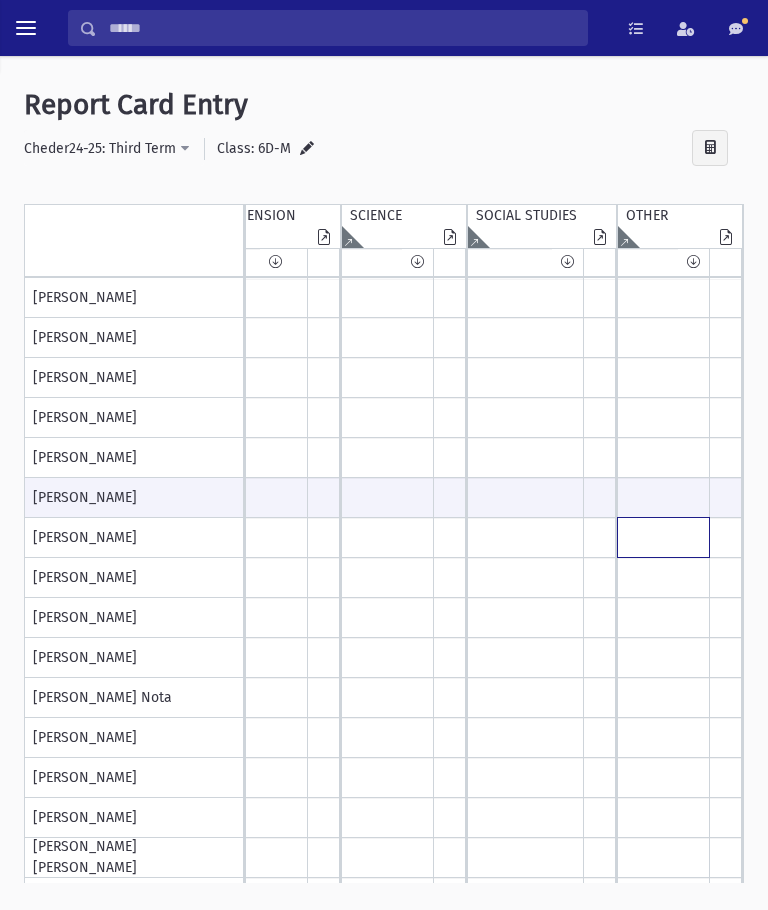 click at bounding box center [-2329, 298] 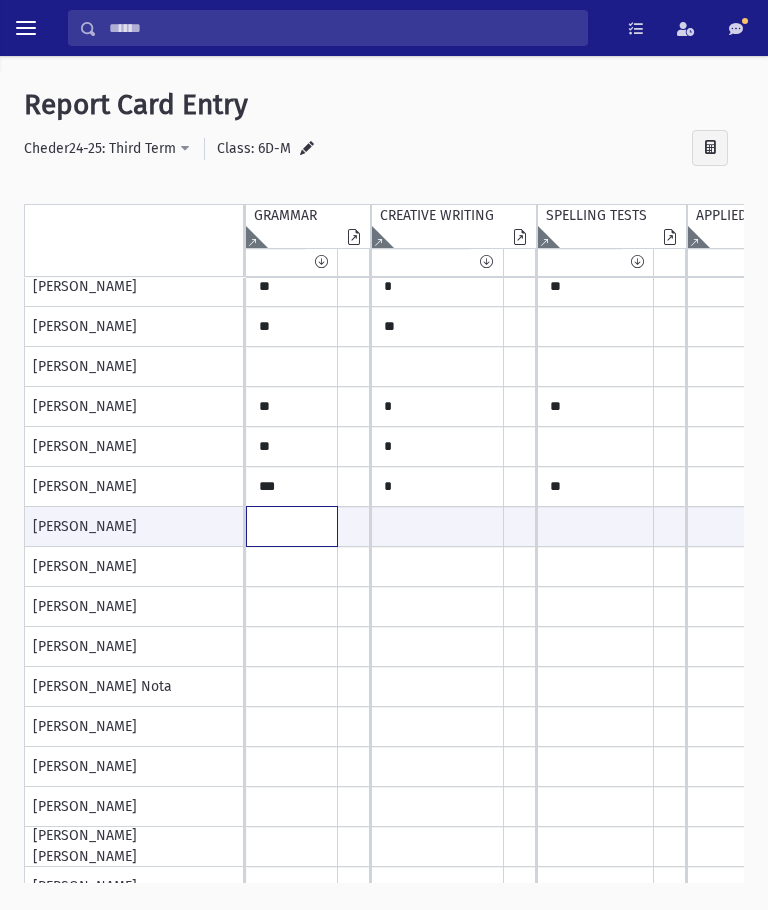 click at bounding box center (292, 526) 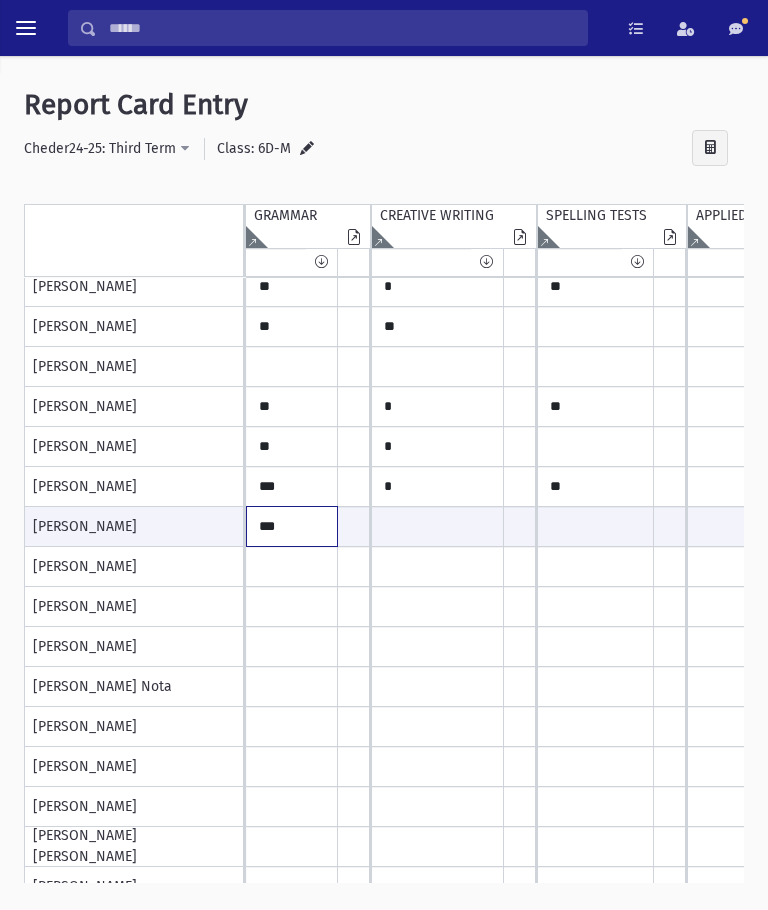 type on "***" 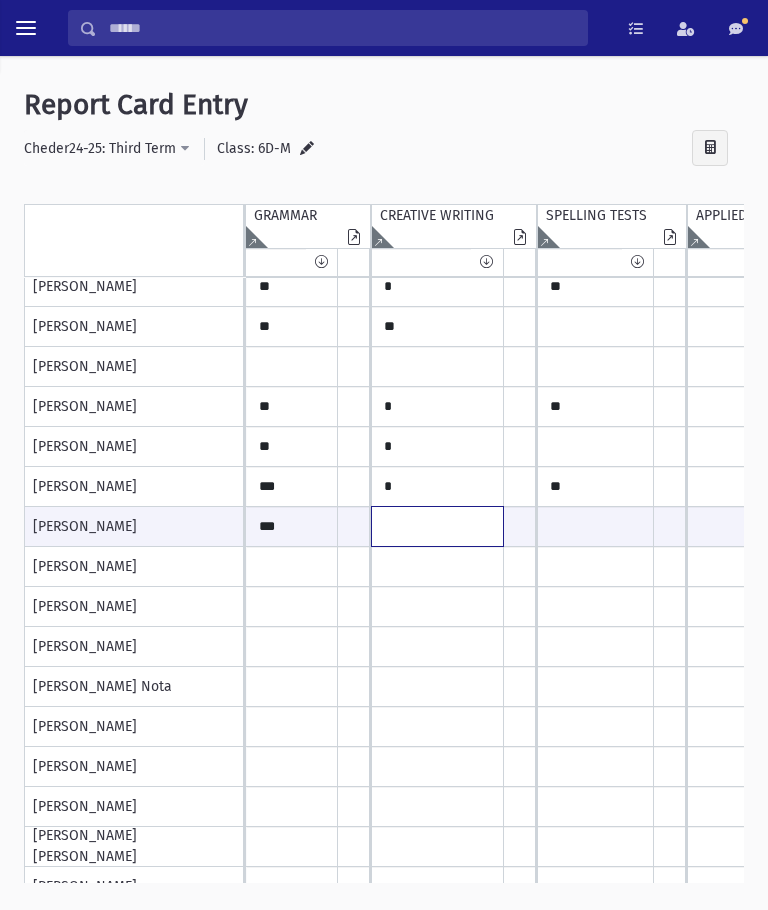 click at bounding box center (292, 526) 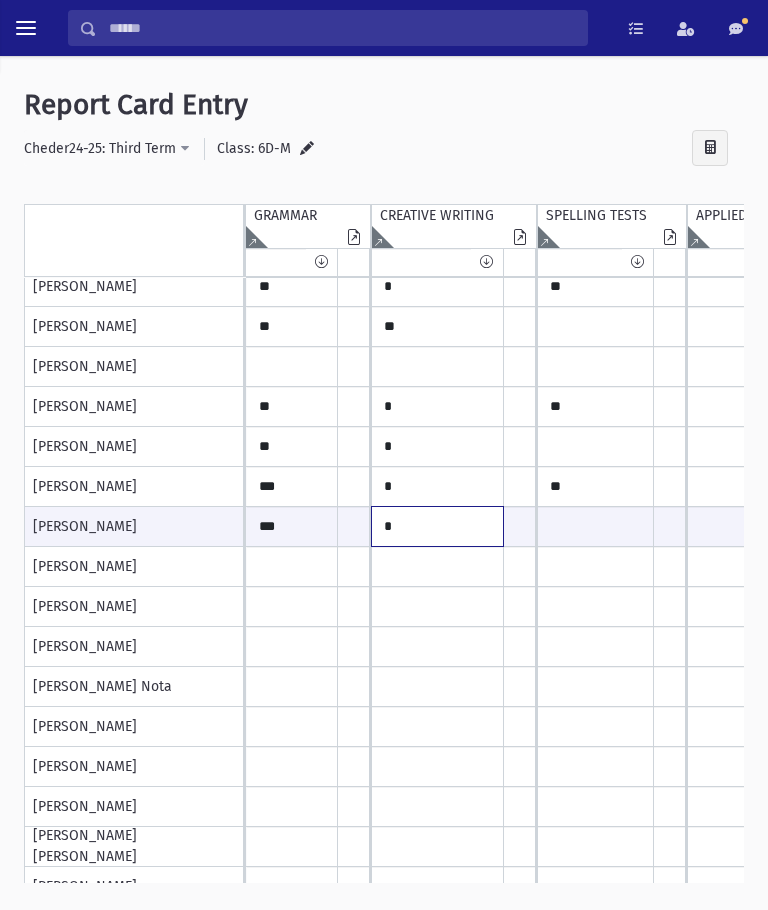 type on "*" 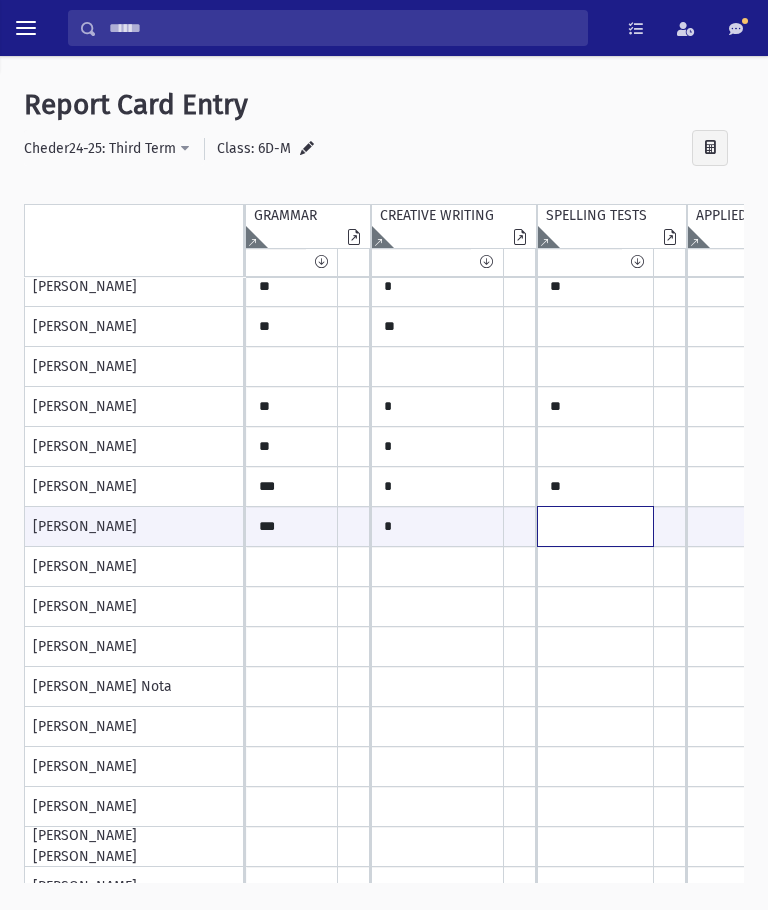 click at bounding box center [292, 526] 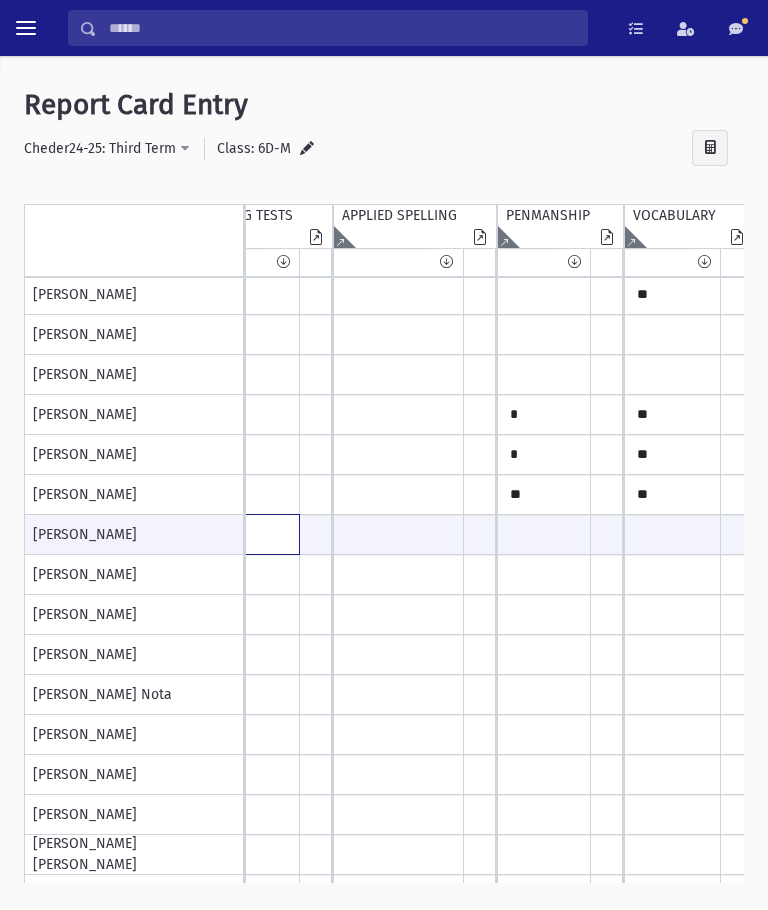 type on "**" 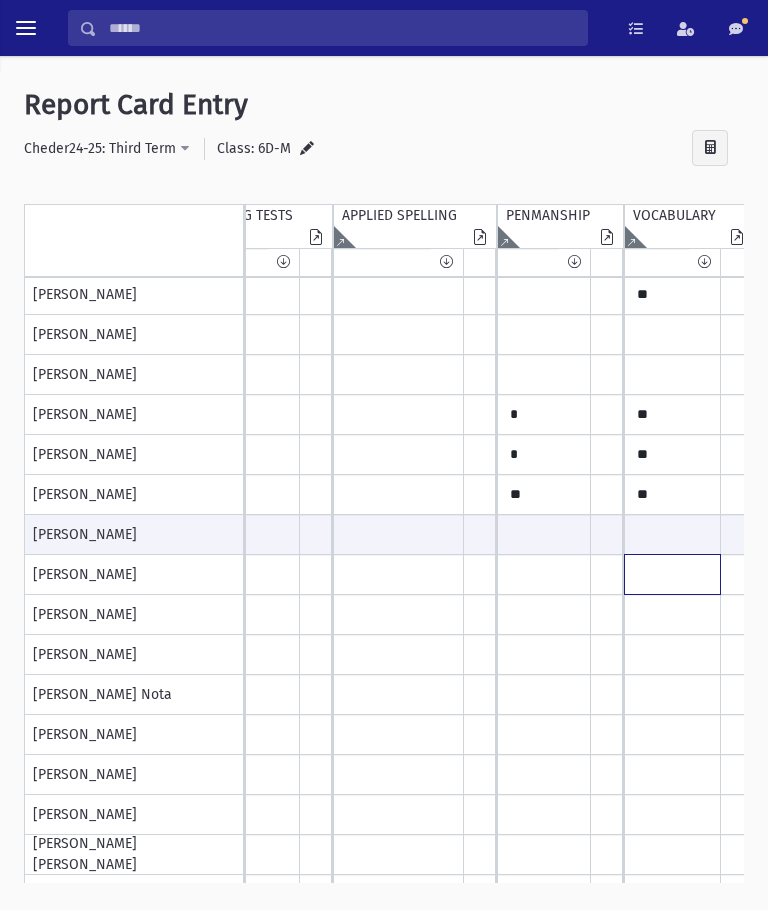 click at bounding box center (-62, 295) 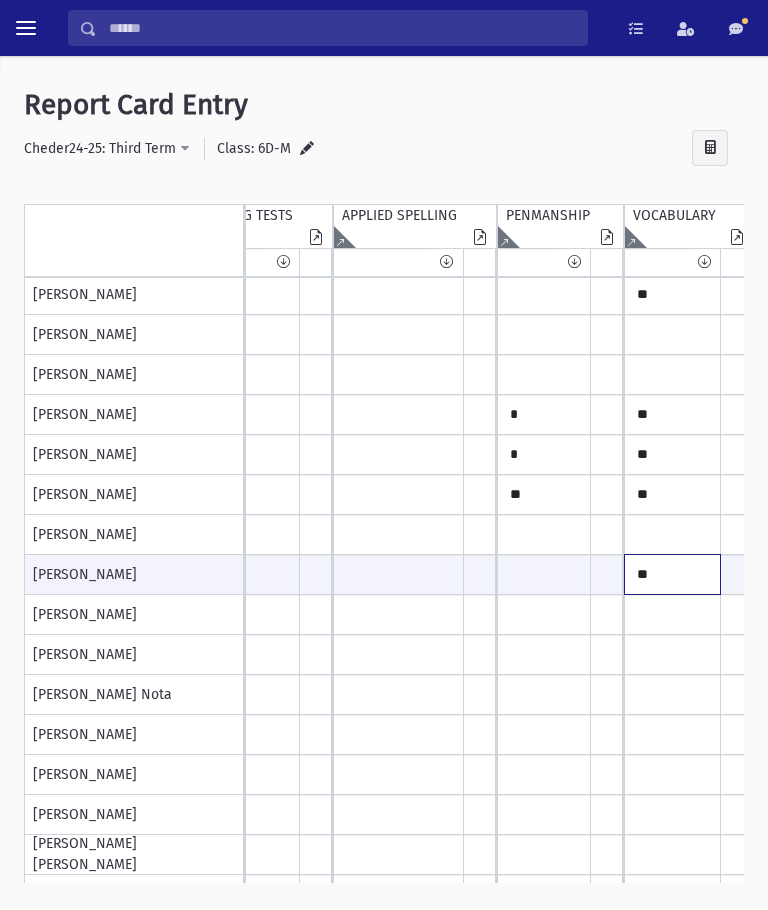 type on "*" 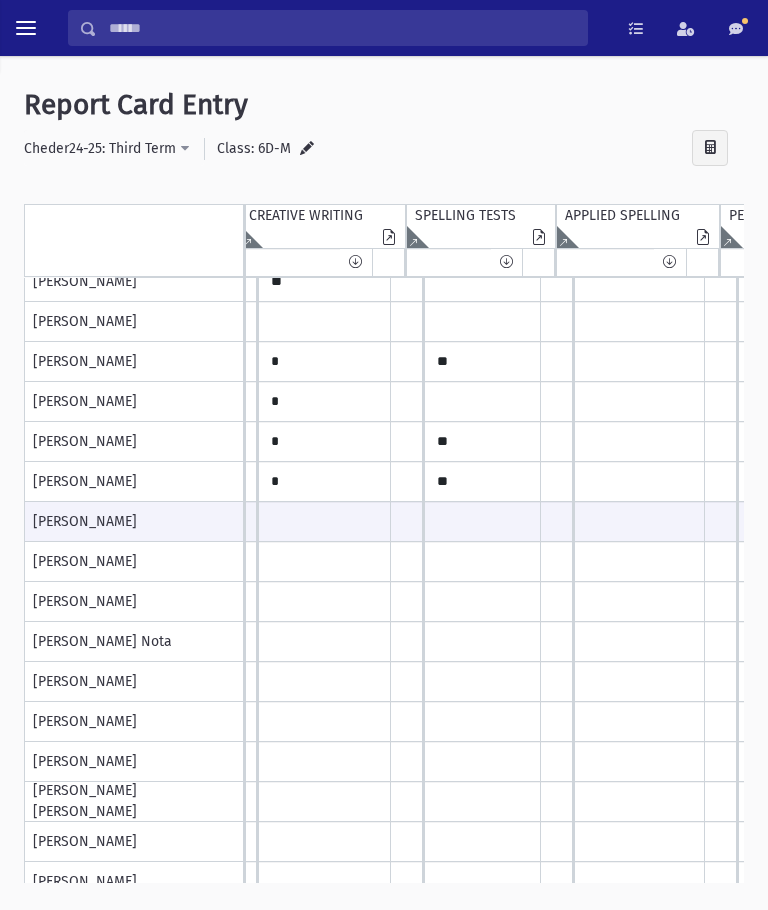 scroll, scrollTop: 0, scrollLeft: 11, axis: horizontal 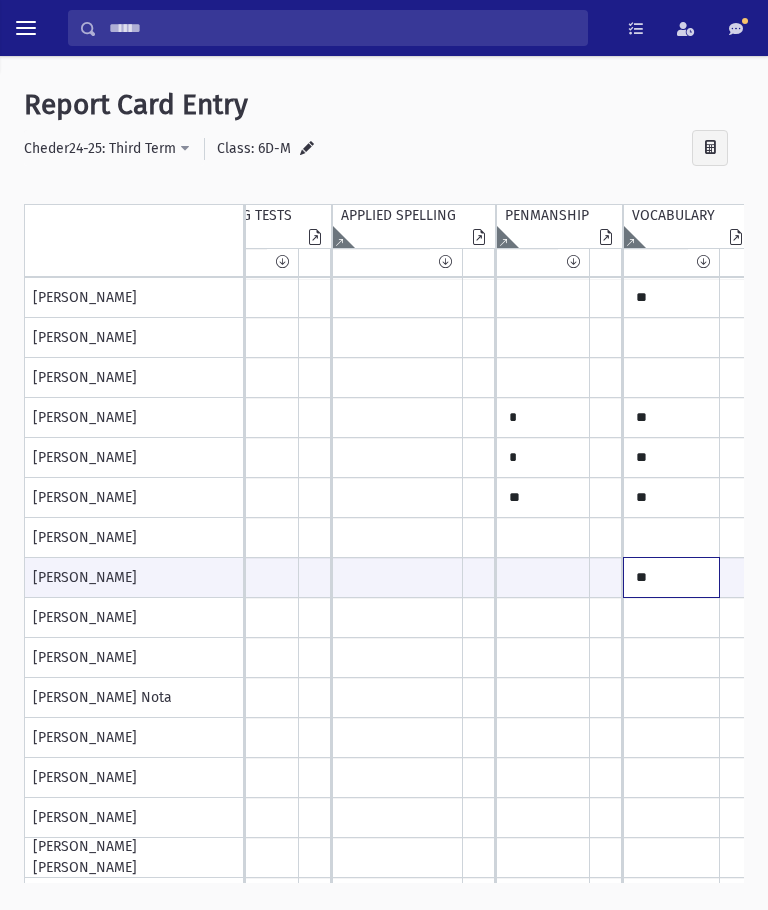 type on "**" 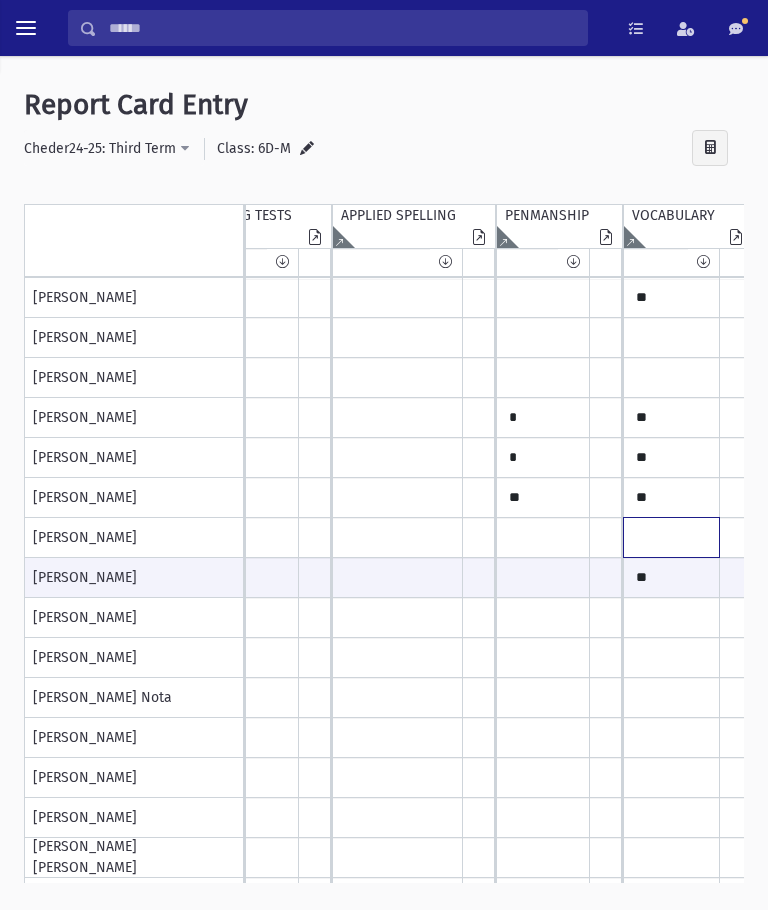 click at bounding box center [-63, 298] 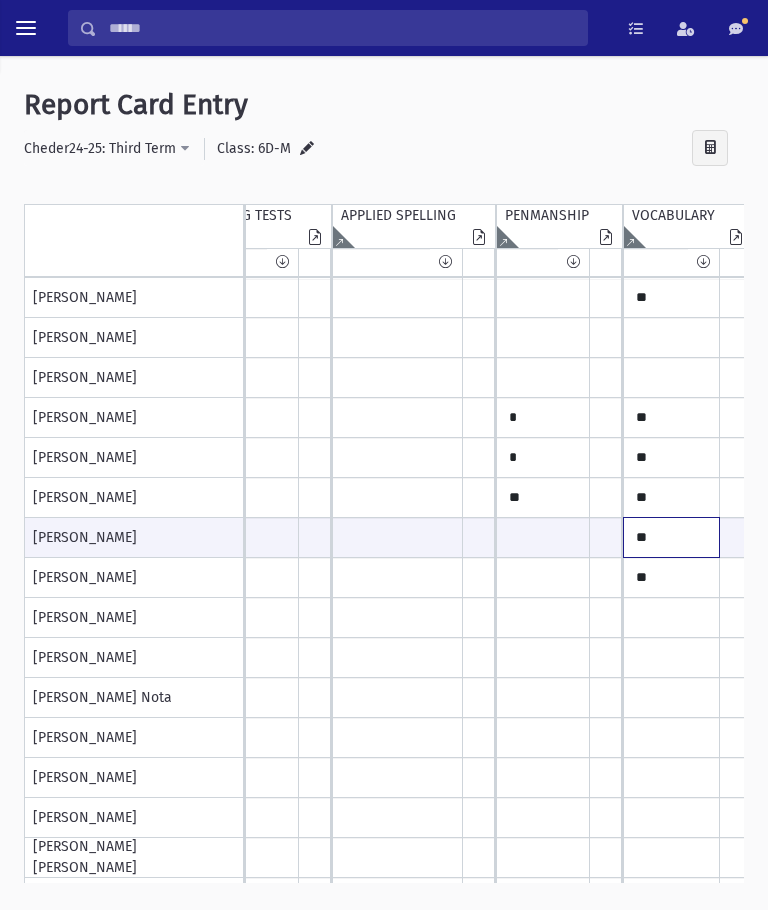 scroll, scrollTop: 0, scrollLeft: 390, axis: horizontal 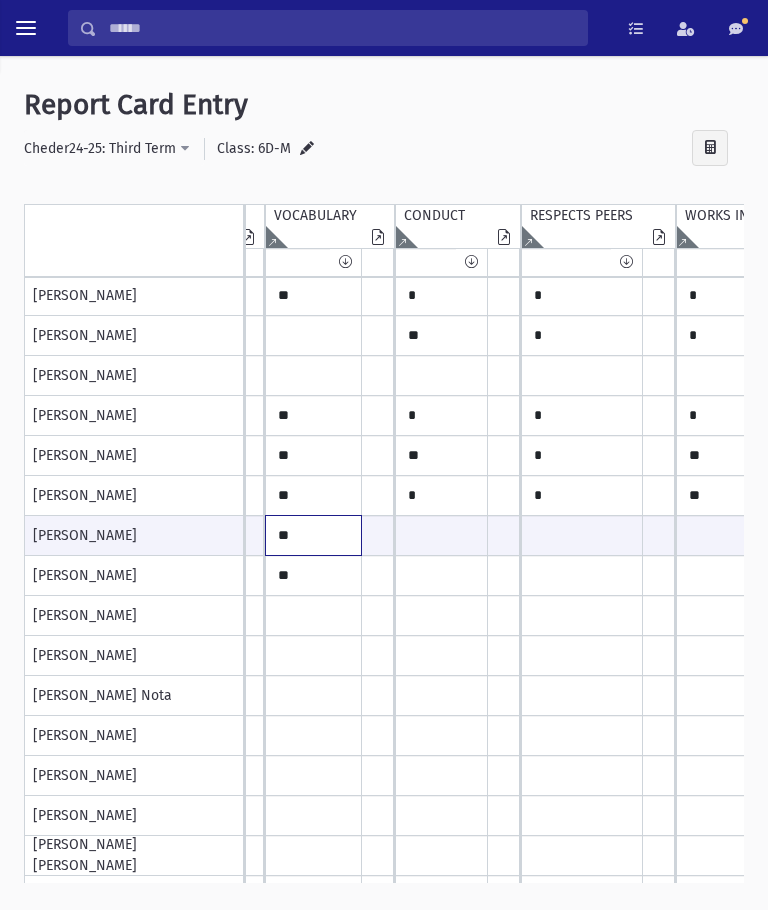 type on "**" 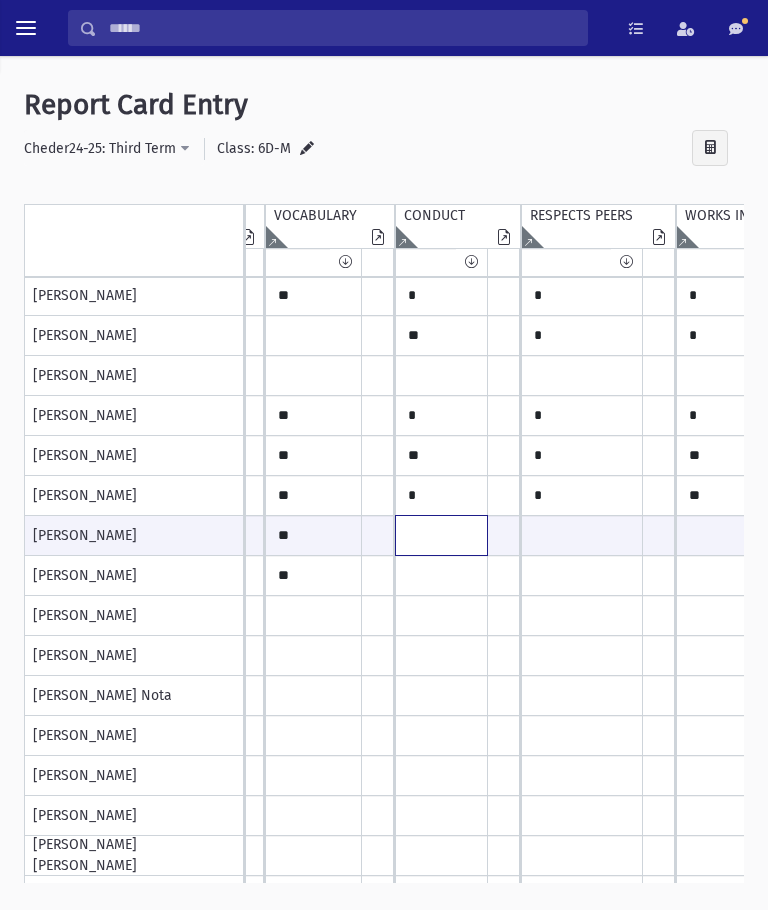 click at bounding box center (-421, 535) 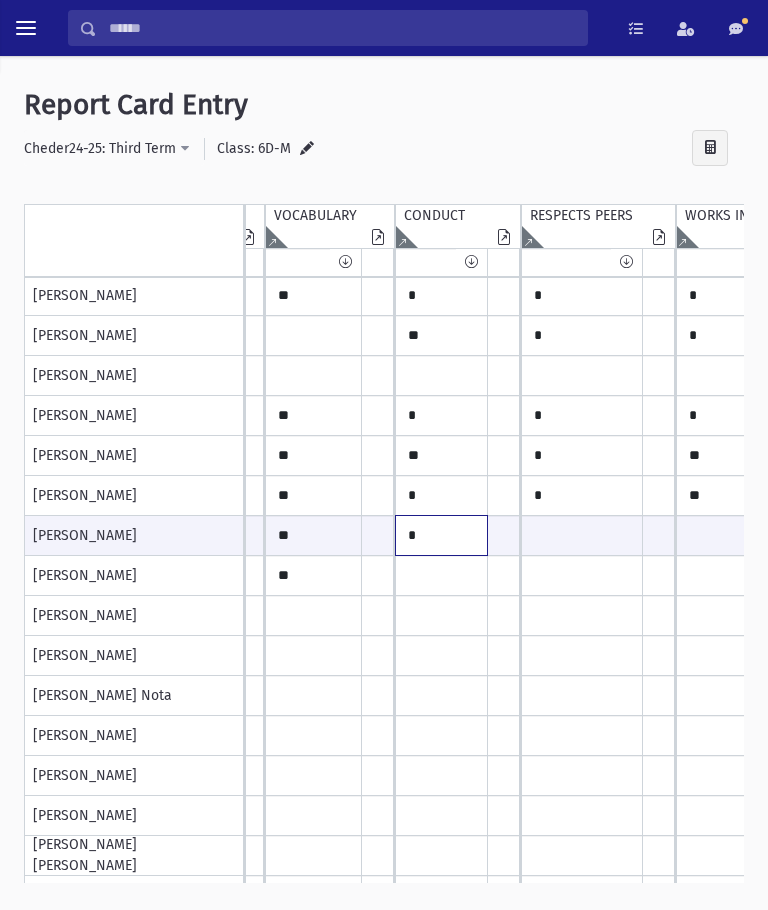 type on "*" 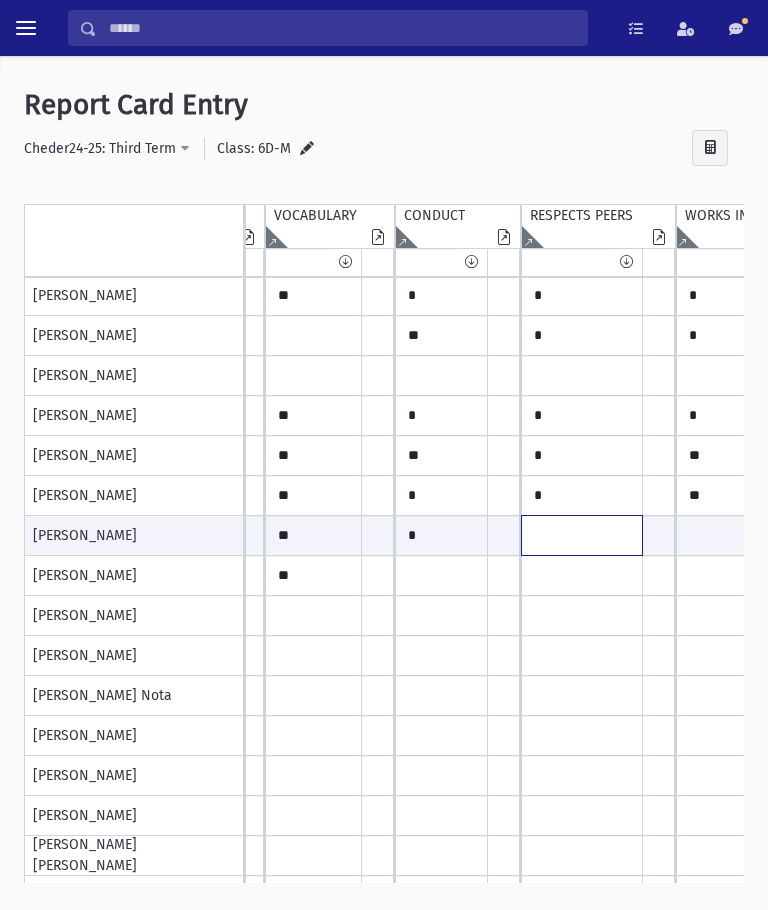 click at bounding box center [-421, 535] 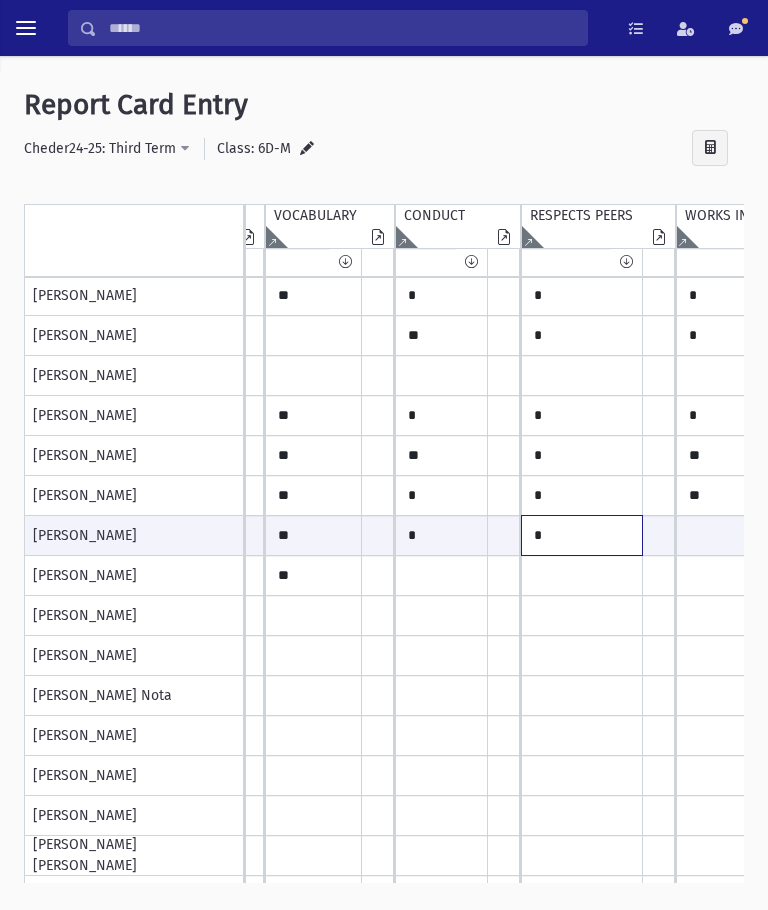 type on "*" 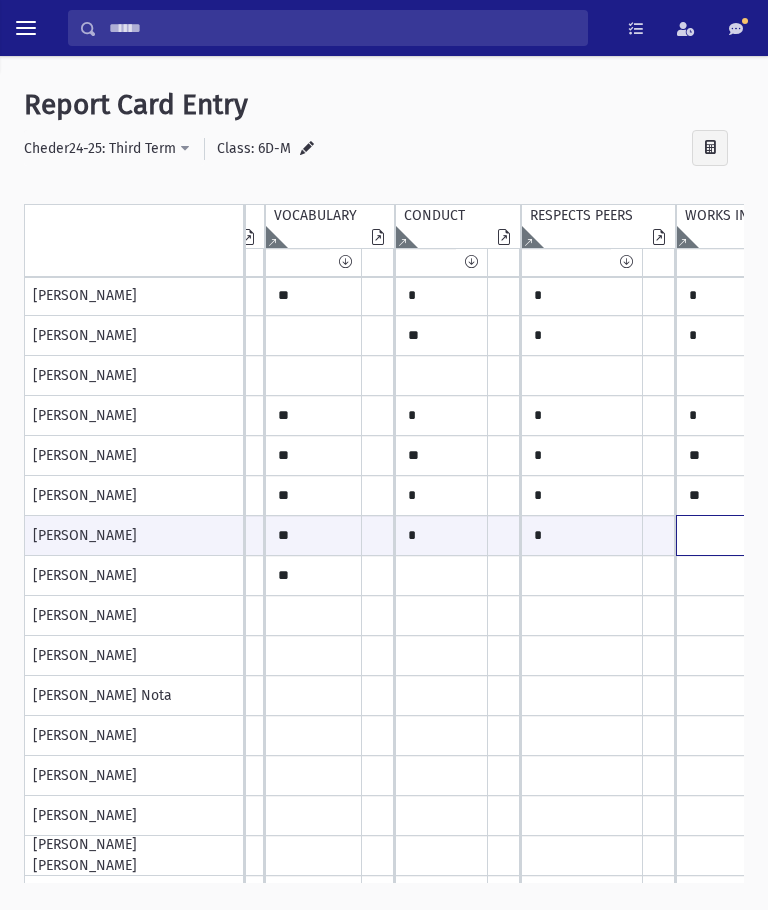 click at bounding box center (-421, 535) 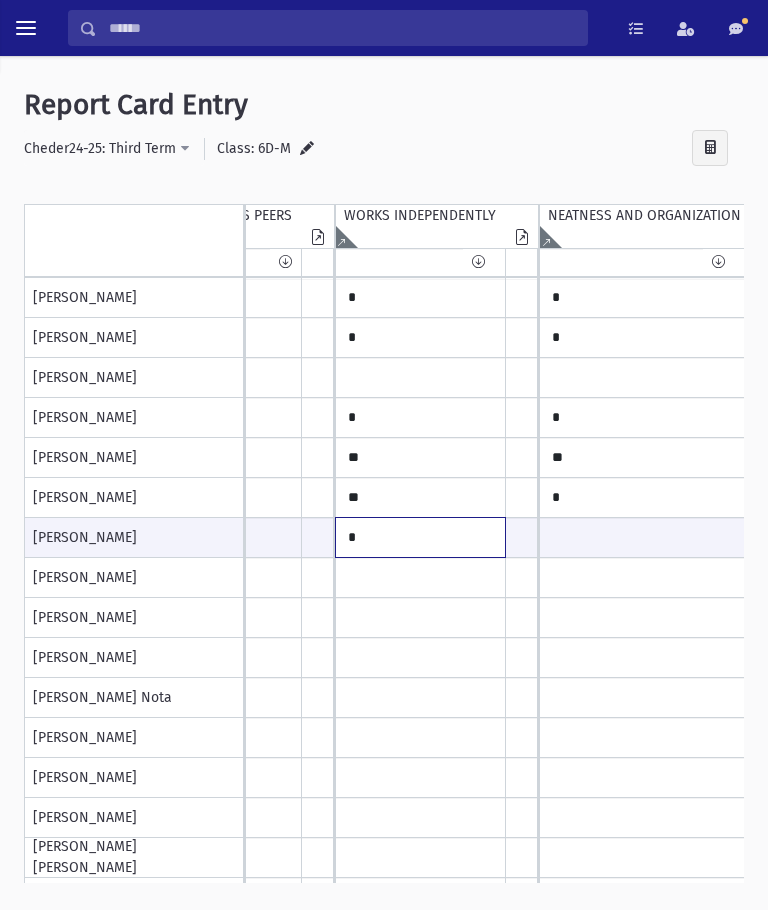 type on "*" 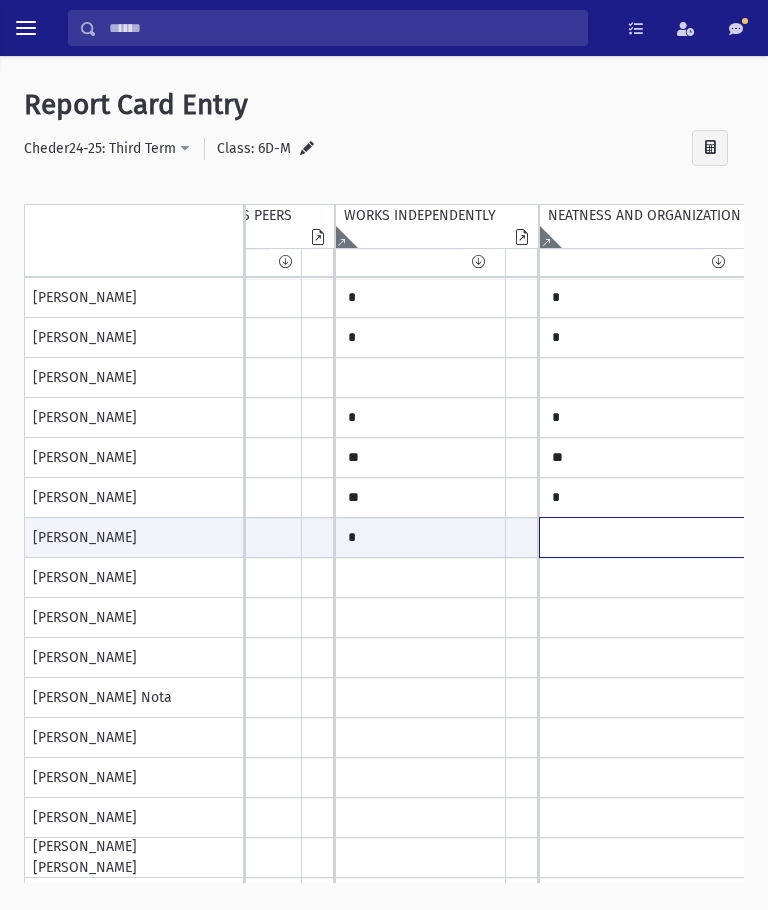 click at bounding box center (-762, 537) 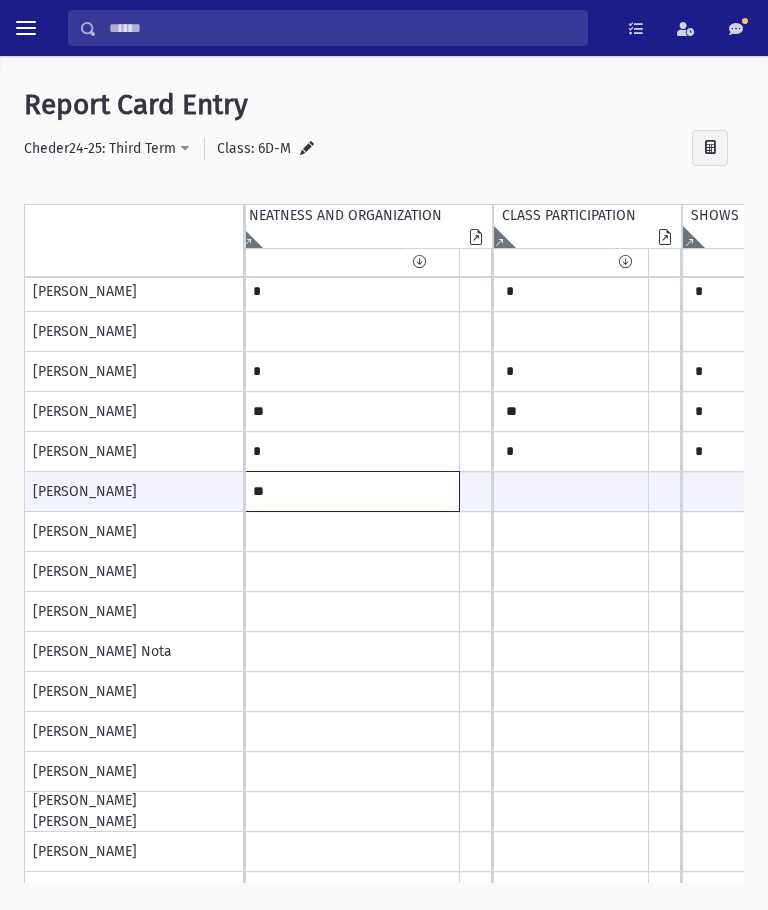 click on "**" at bounding box center [-1061, 491] 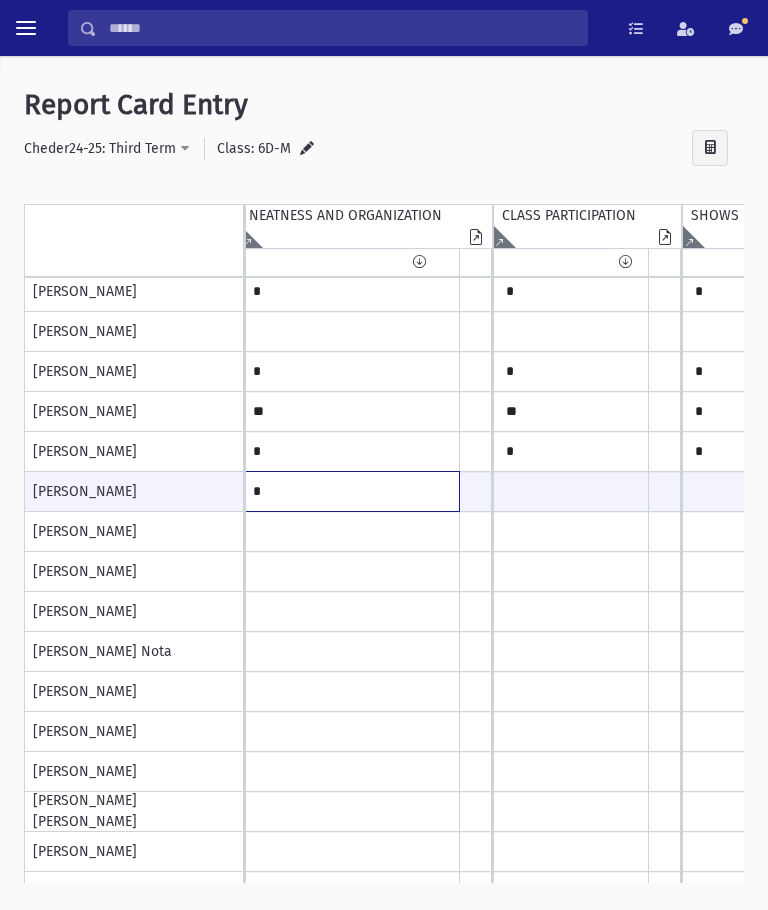 type on "*" 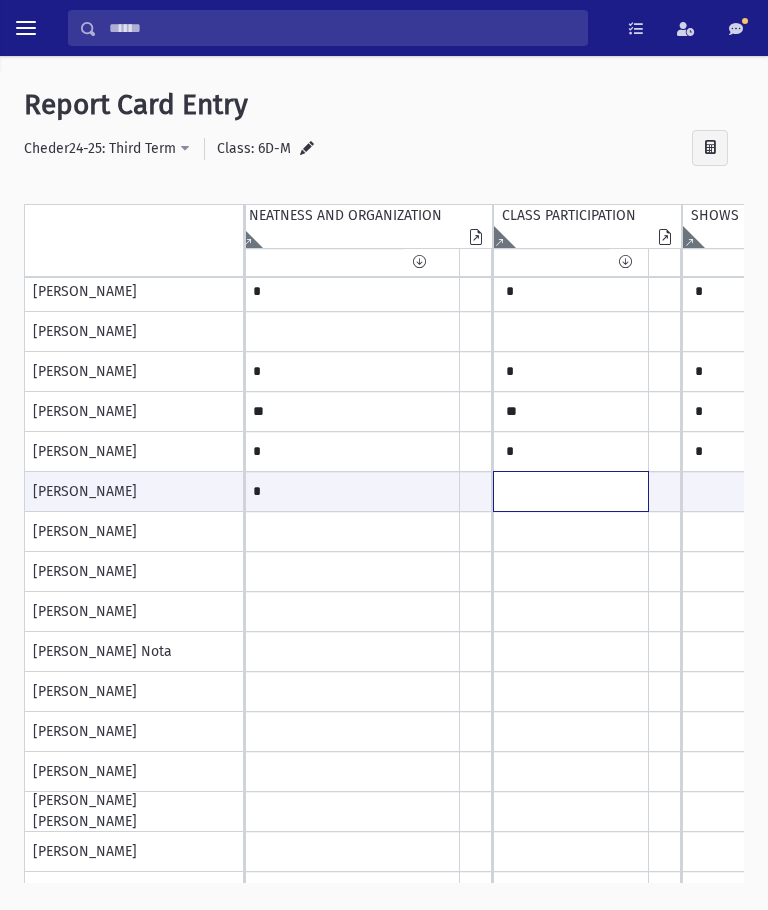 click at bounding box center (-1061, 491) 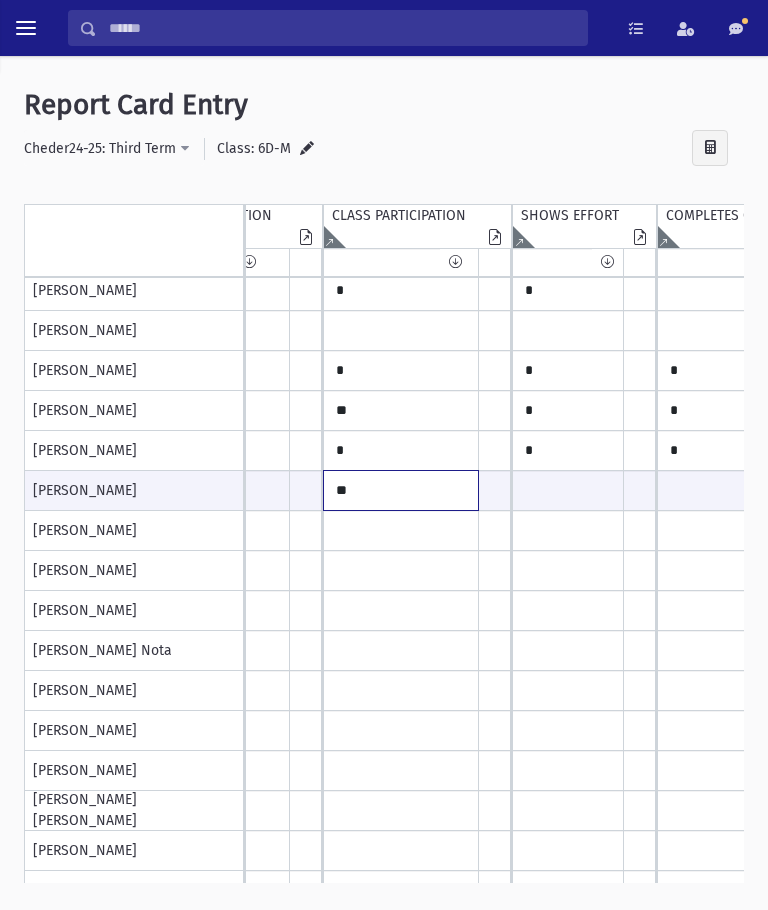 type on "**" 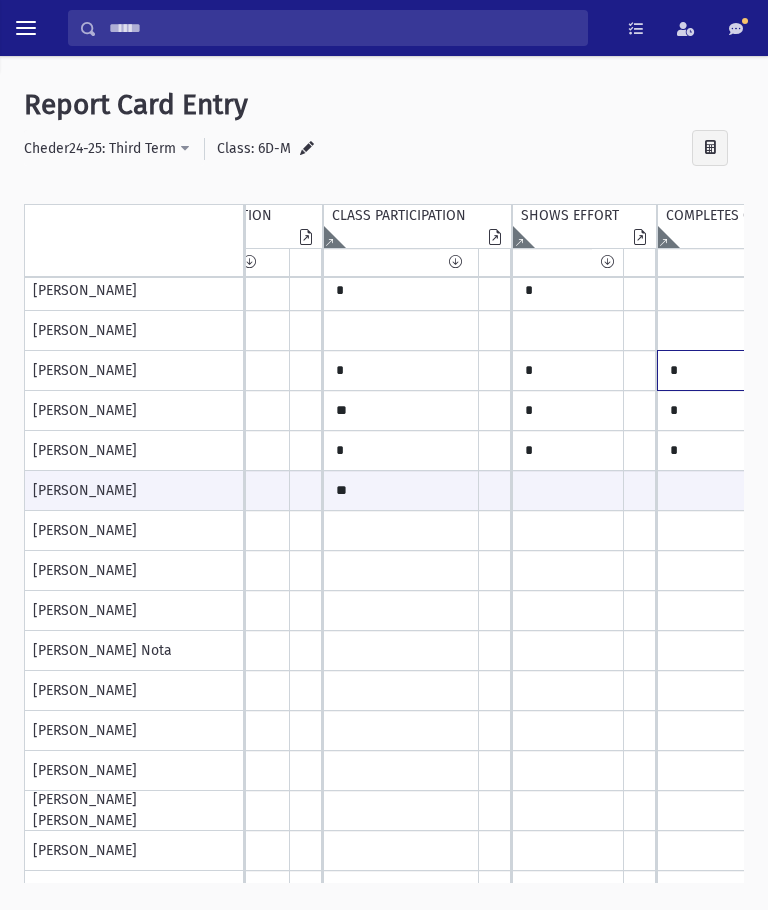 click on "*" at bounding box center (-1231, 251) 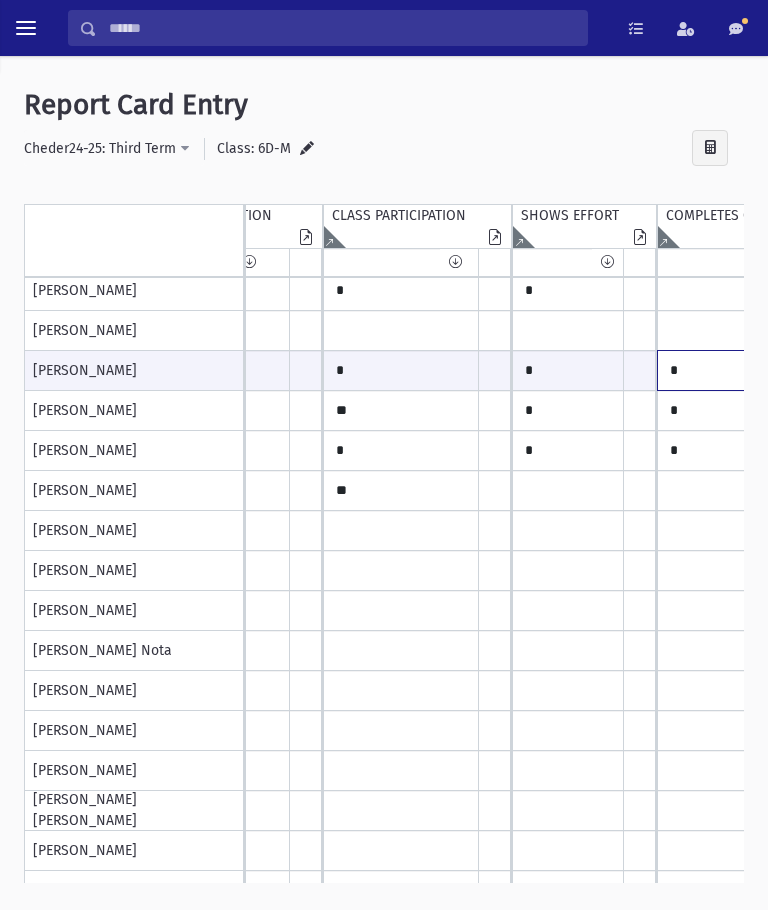click on "*" at bounding box center (-1231, 370) 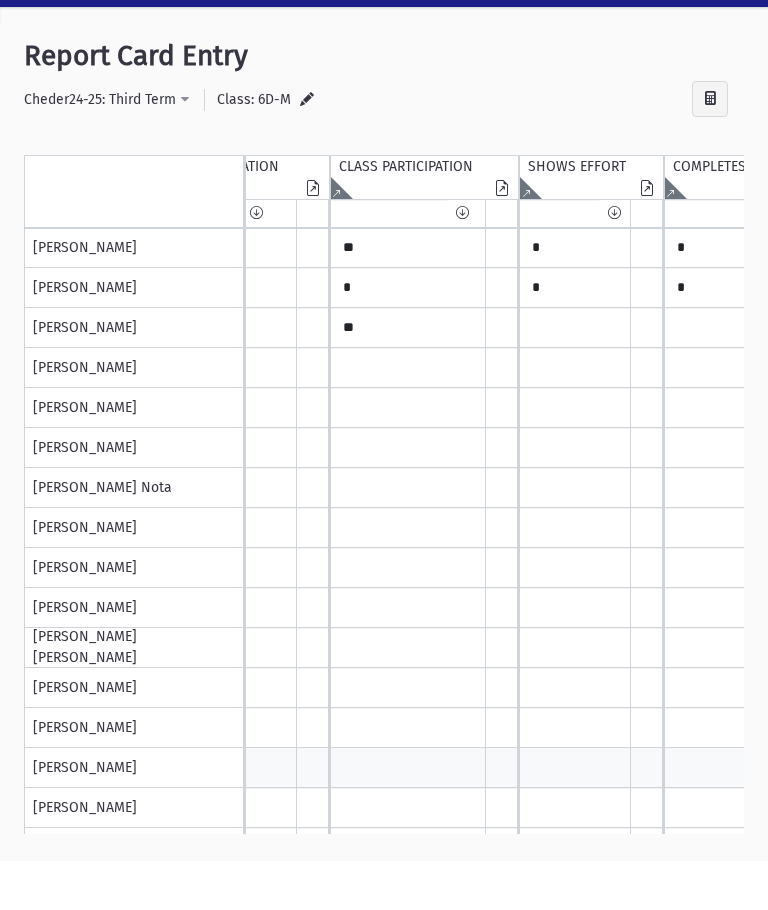 type on "**" 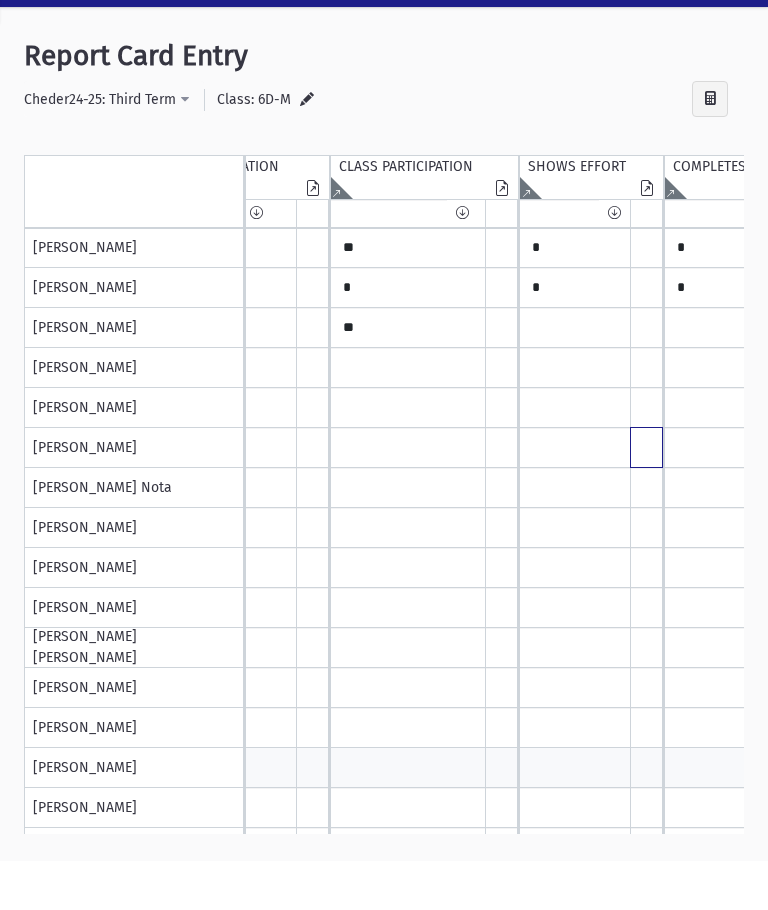 click at bounding box center [-1163, 137] 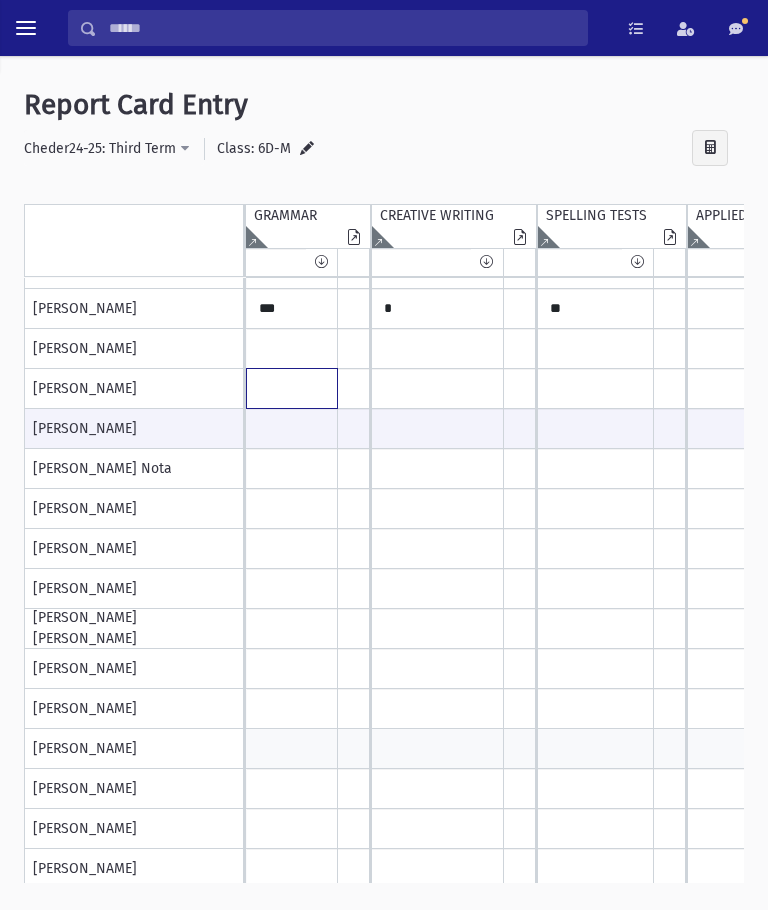 click at bounding box center (292, 69) 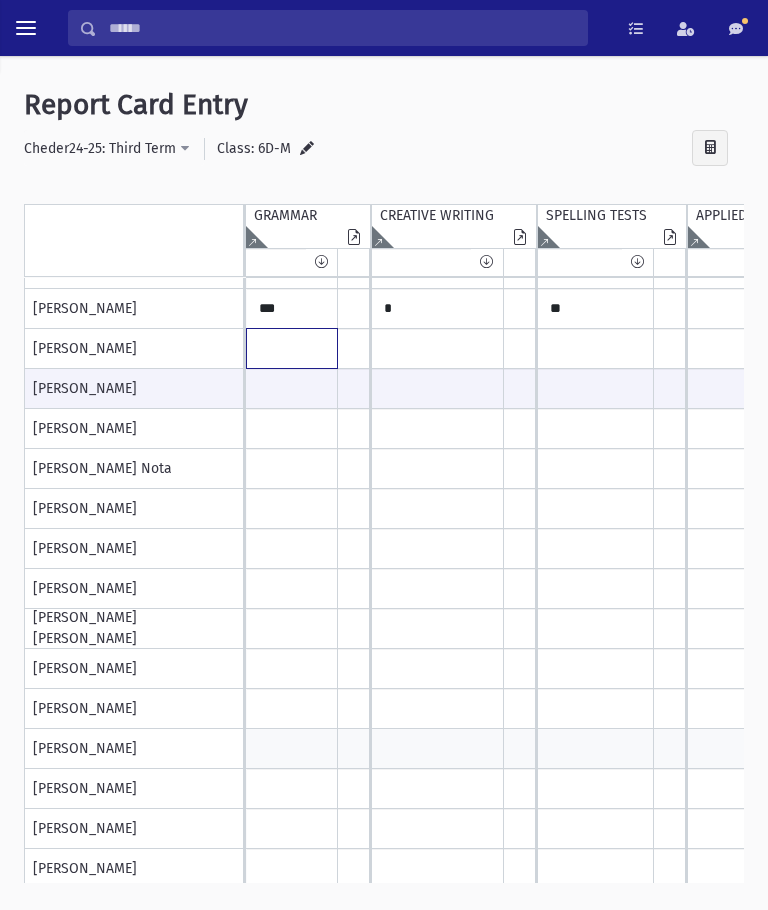click at bounding box center [292, 69] 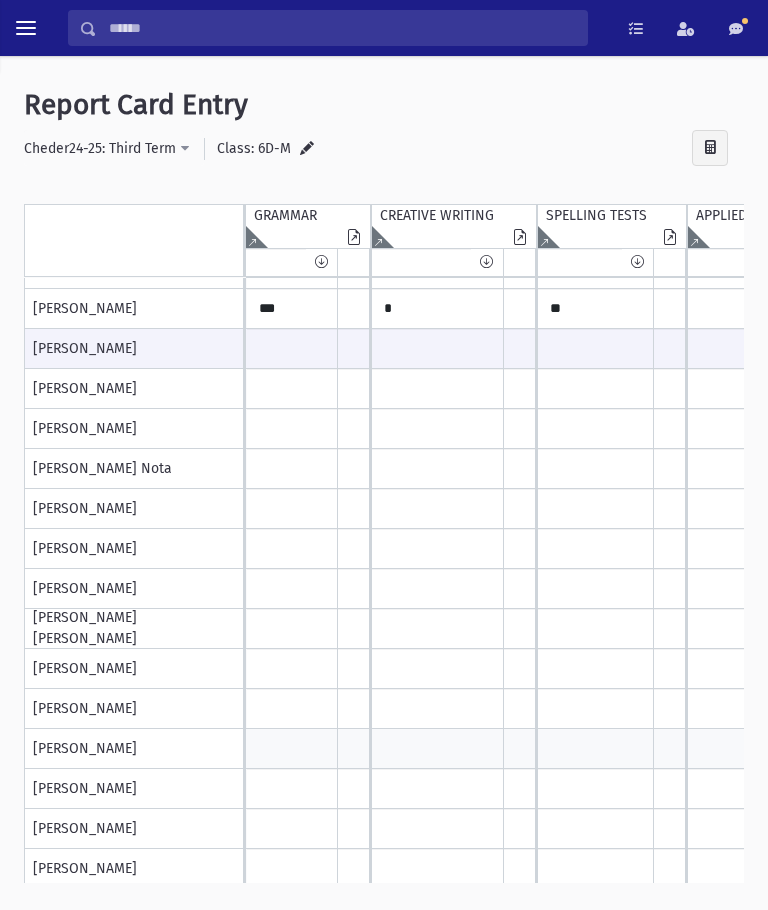 click on "APPLIED SPELLING" at bounding box center [753, 215] 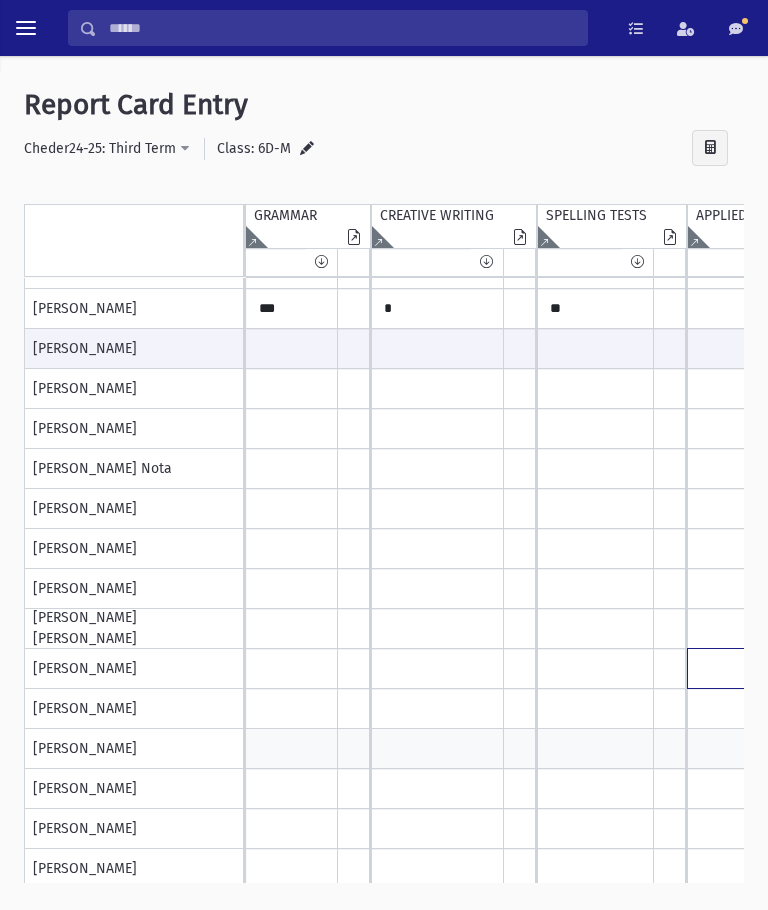 click at bounding box center [292, 69] 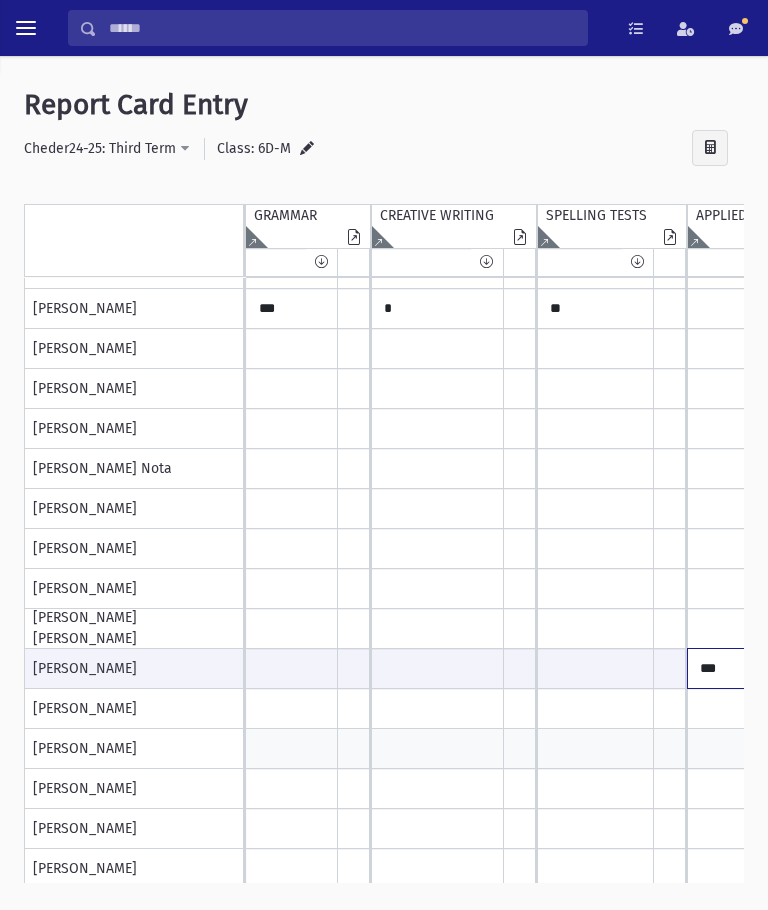type on "****" 